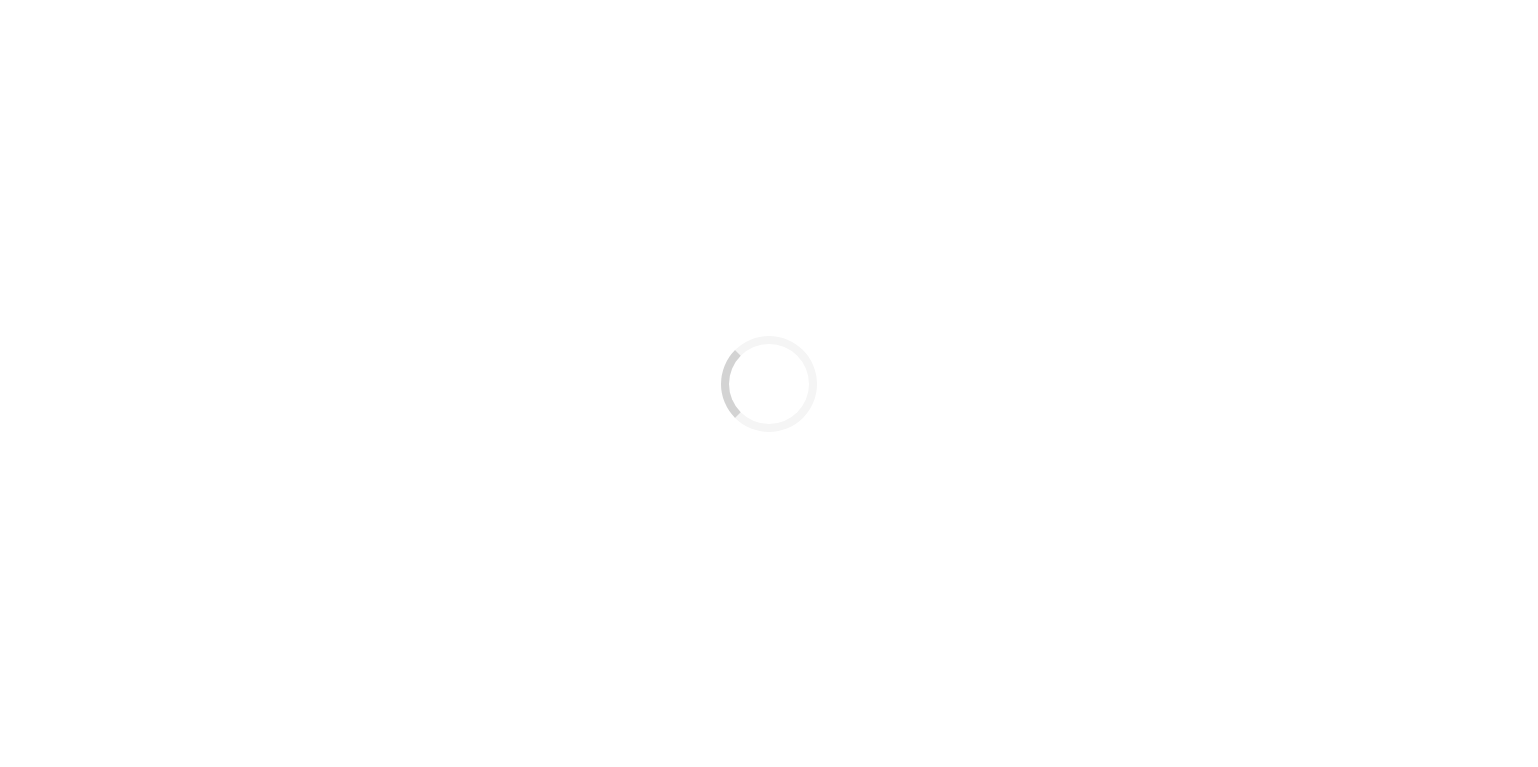 scroll, scrollTop: 0, scrollLeft: 0, axis: both 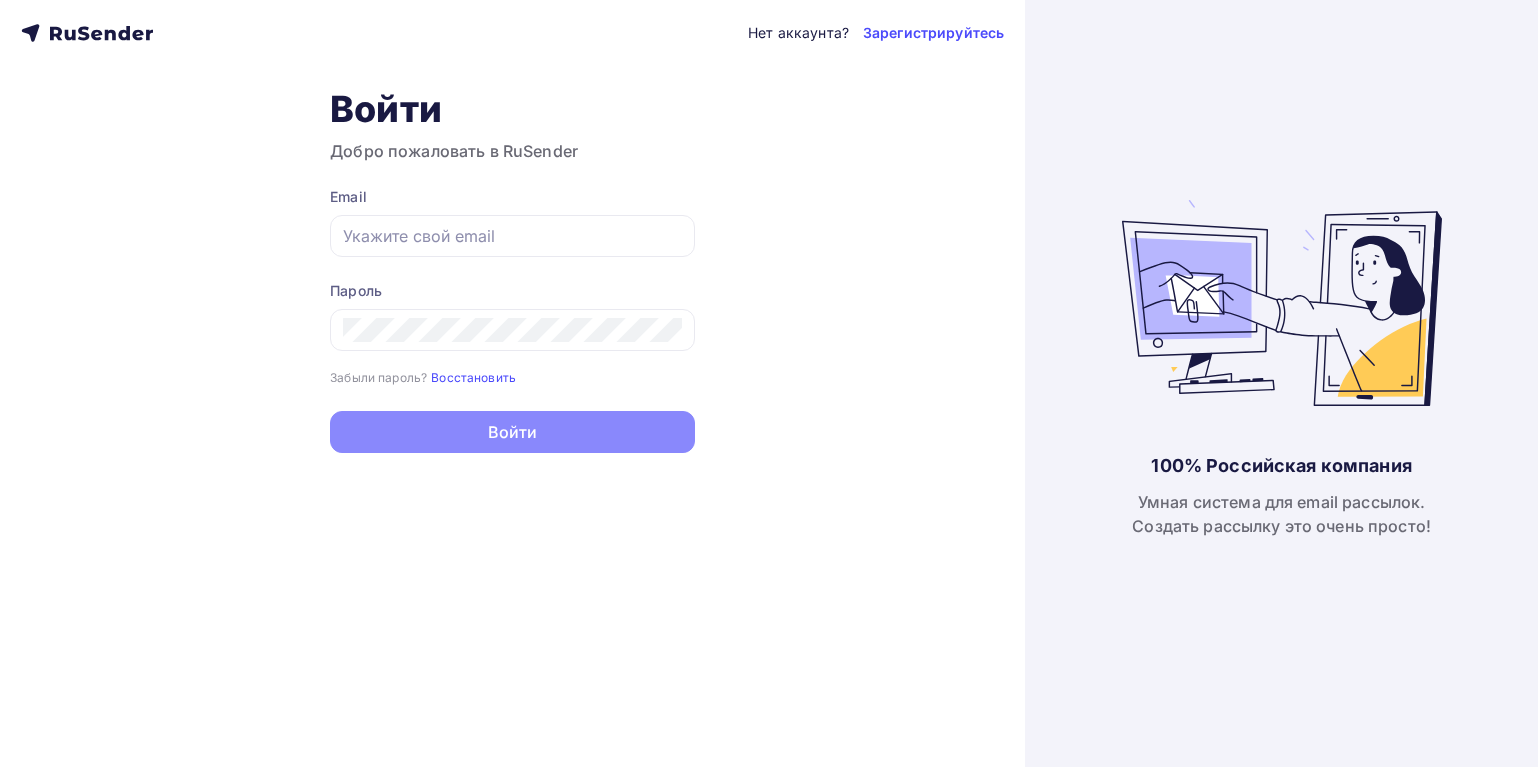 type on "[EMAIL_ADDRESS][DOMAIN_NAME]" 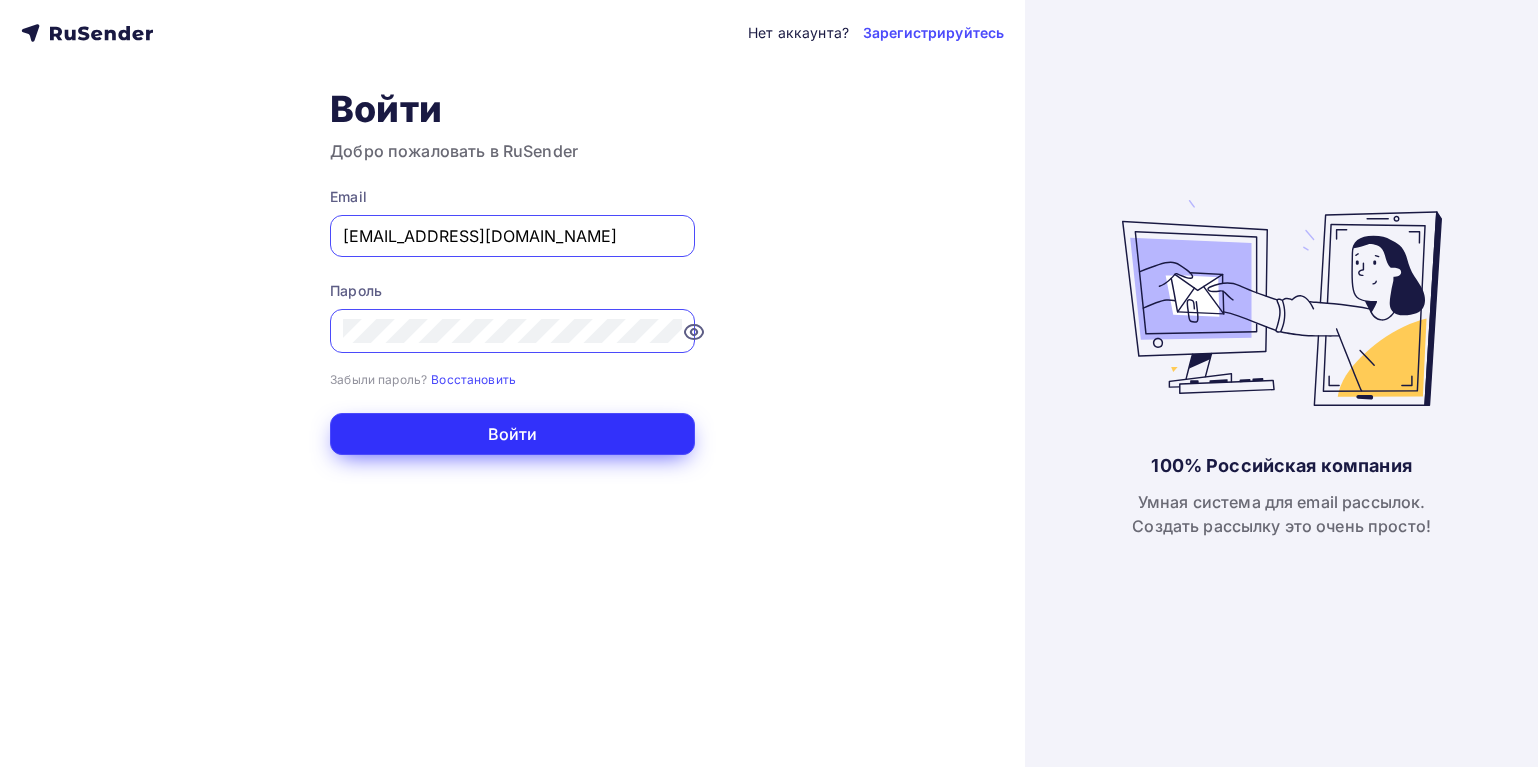 click on "Войти" at bounding box center (512, 434) 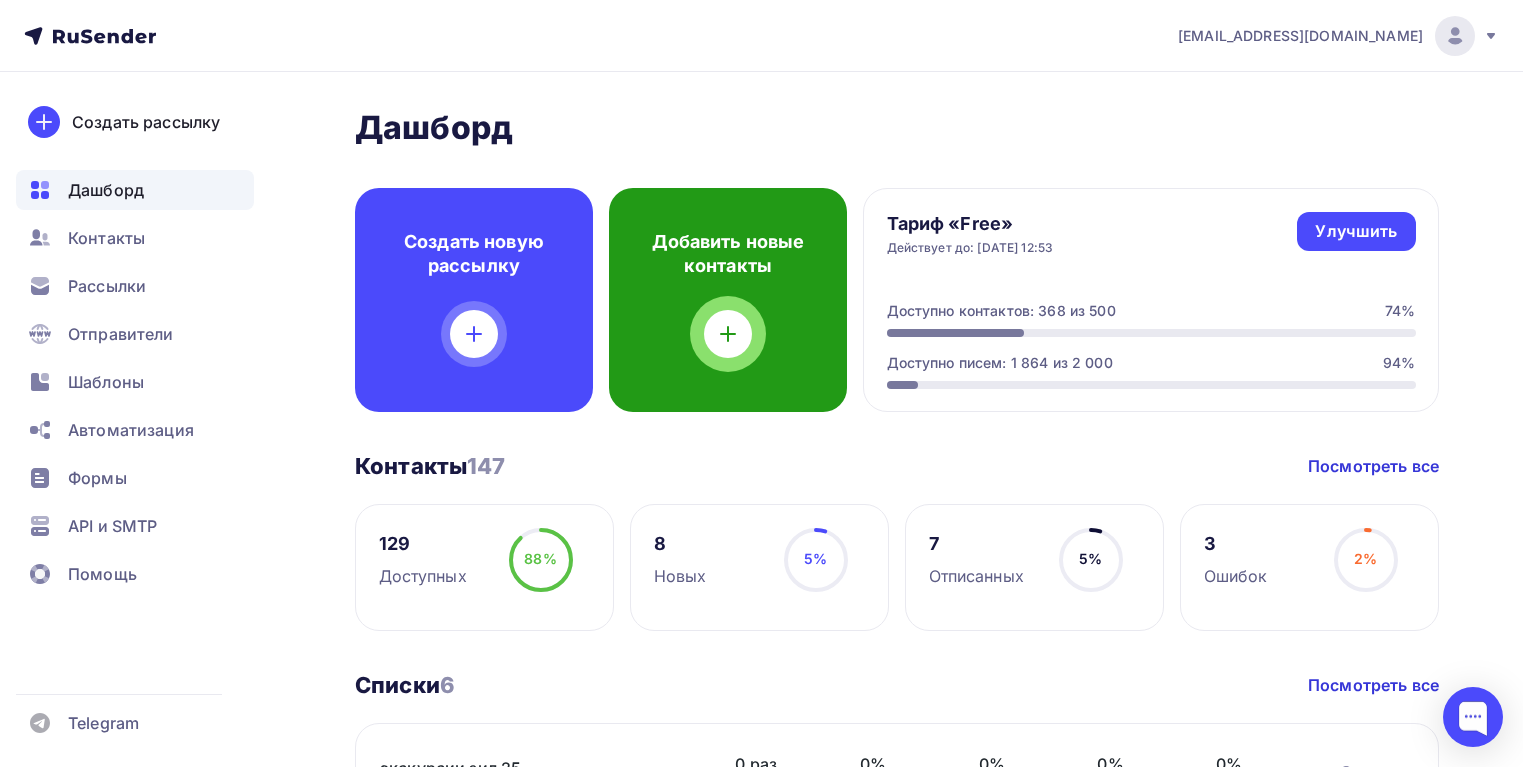 scroll, scrollTop: 100, scrollLeft: 0, axis: vertical 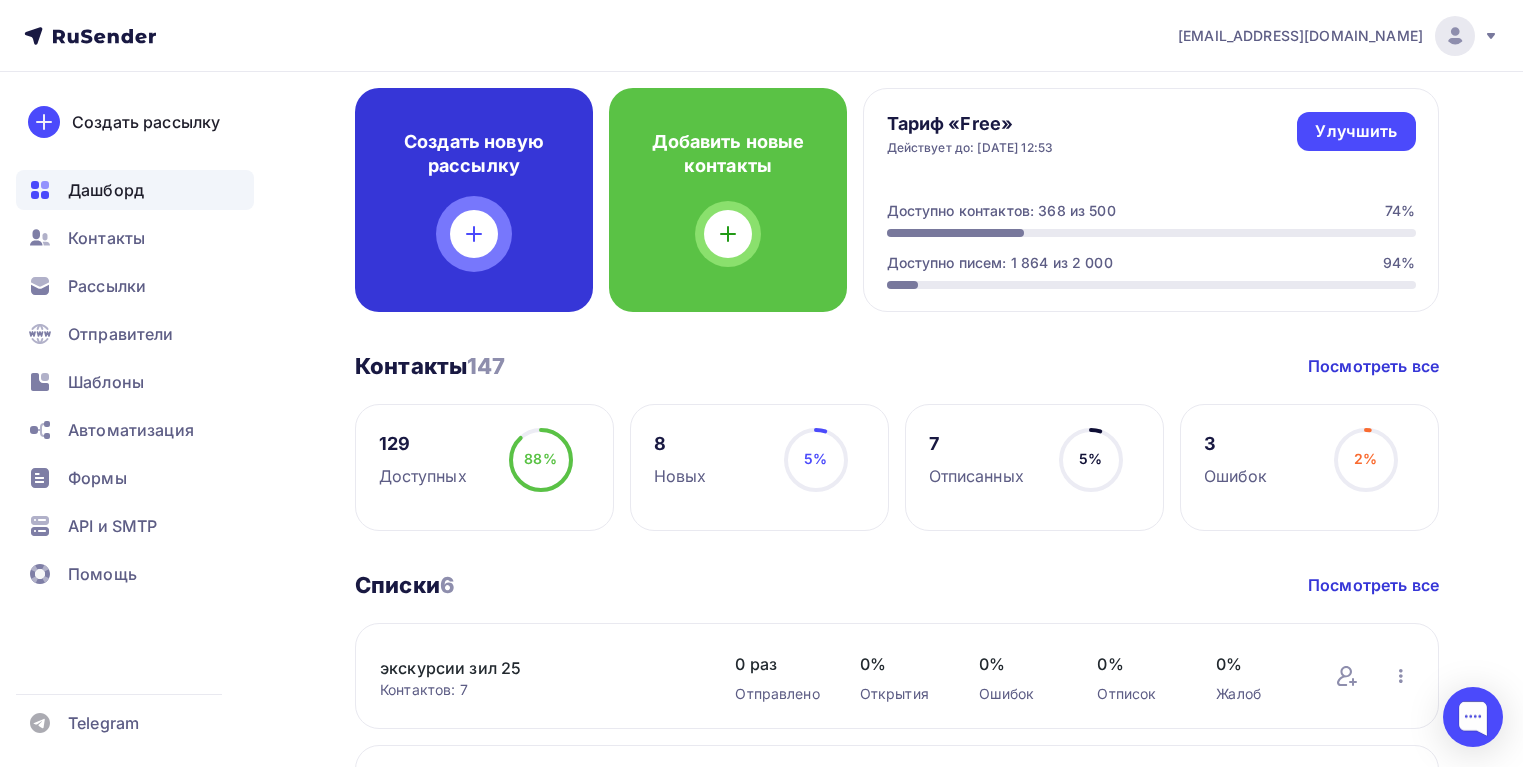 click on "Создать новую рассылку" at bounding box center [474, 200] 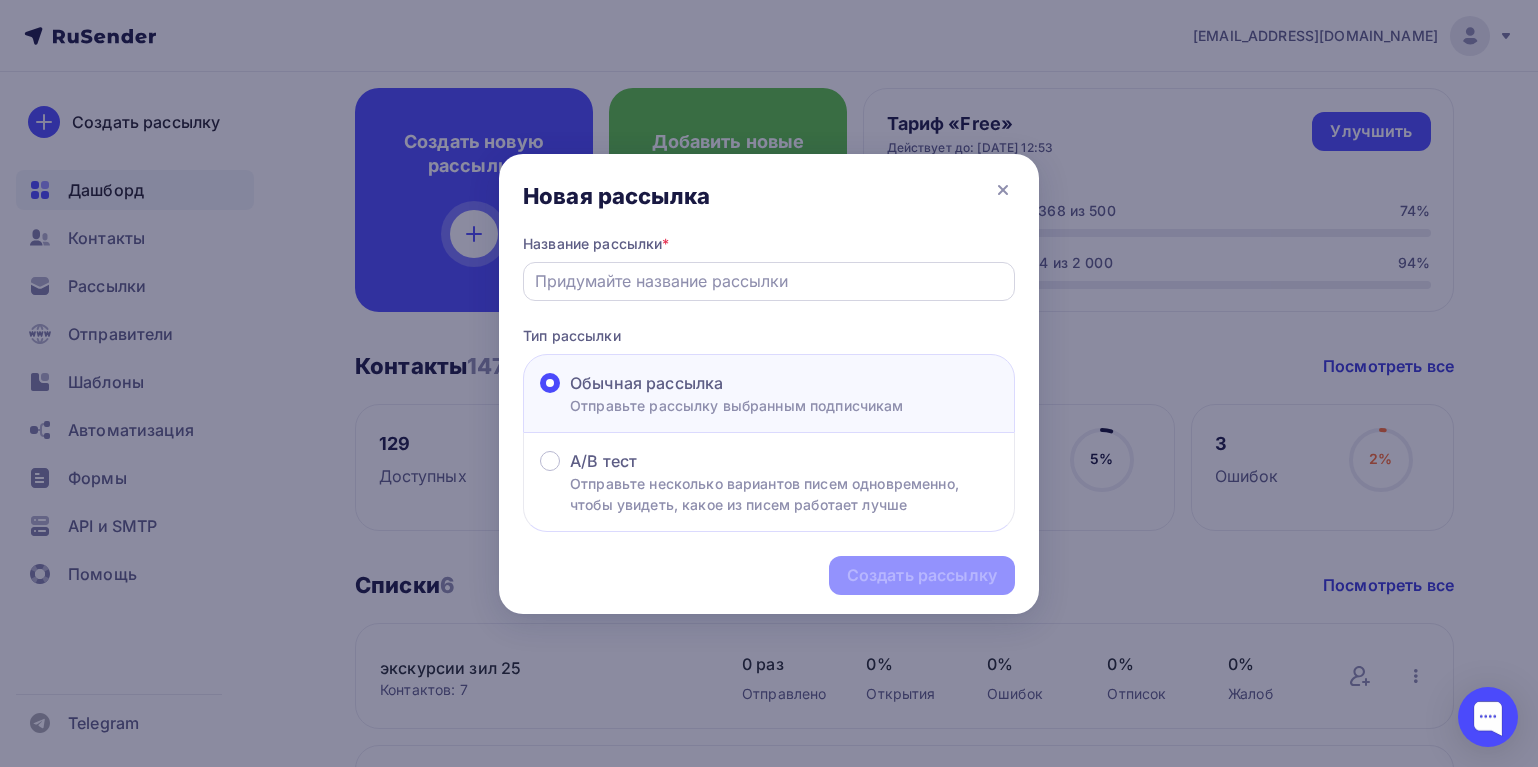click at bounding box center (769, 281) 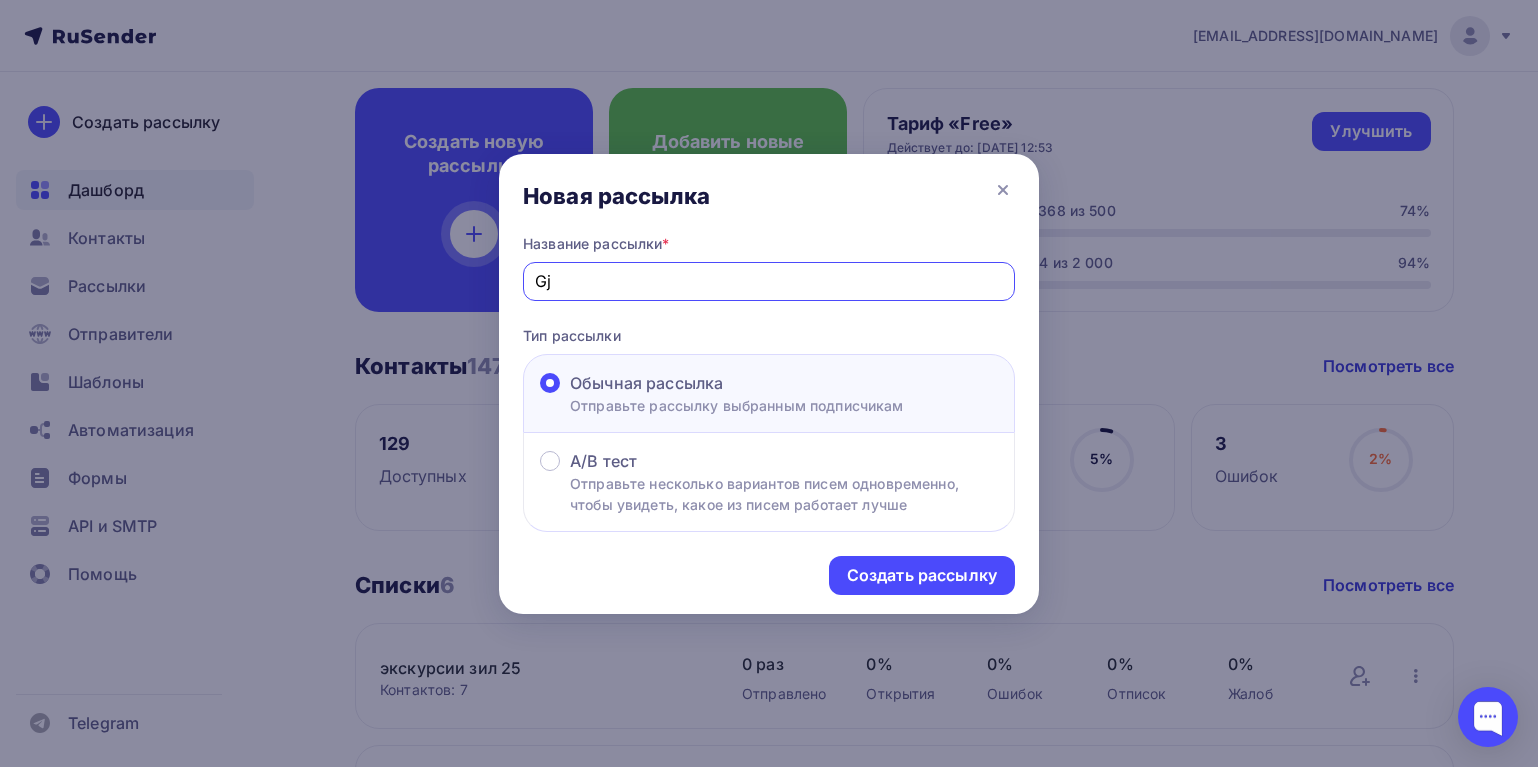 type on "G" 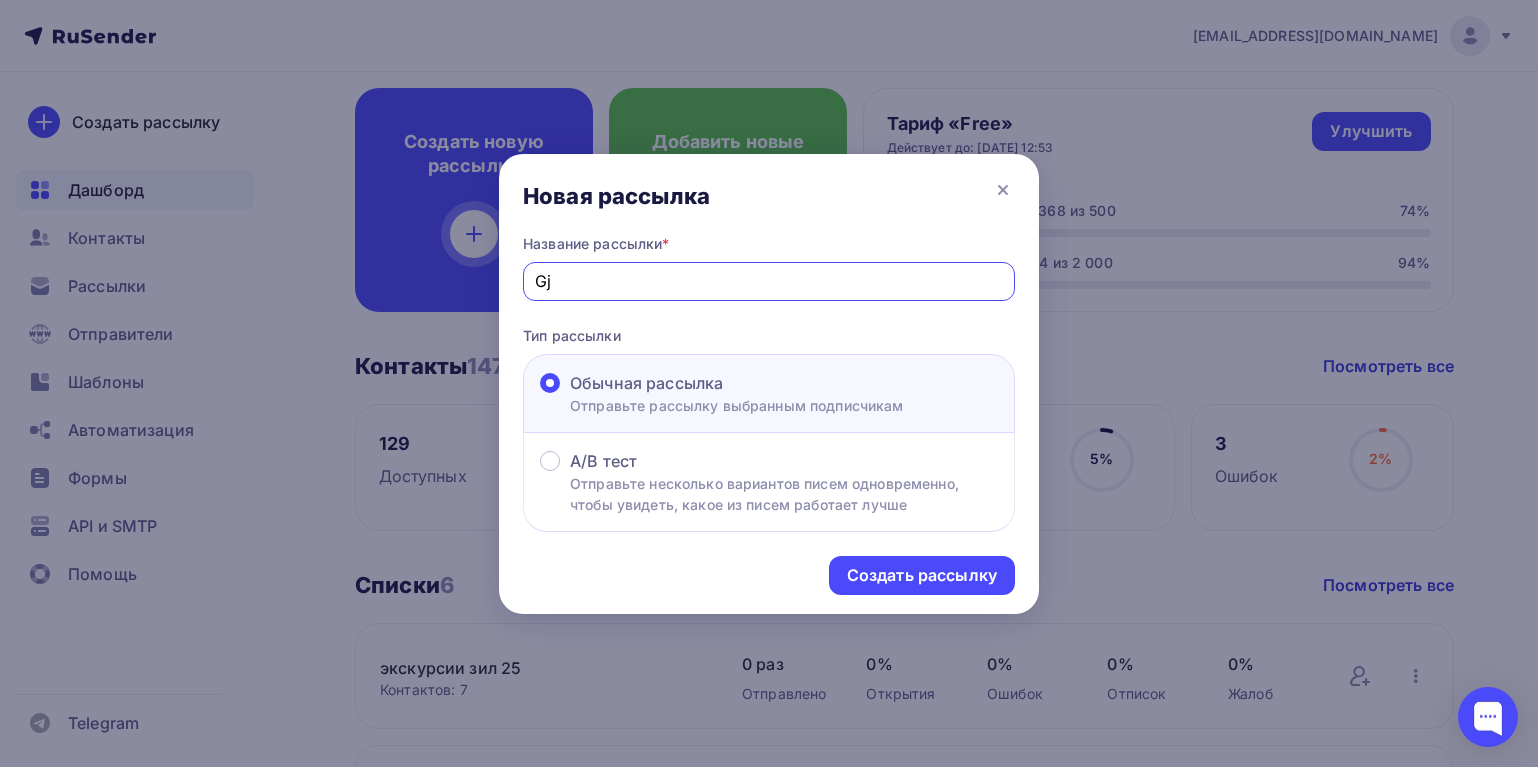 type on "G" 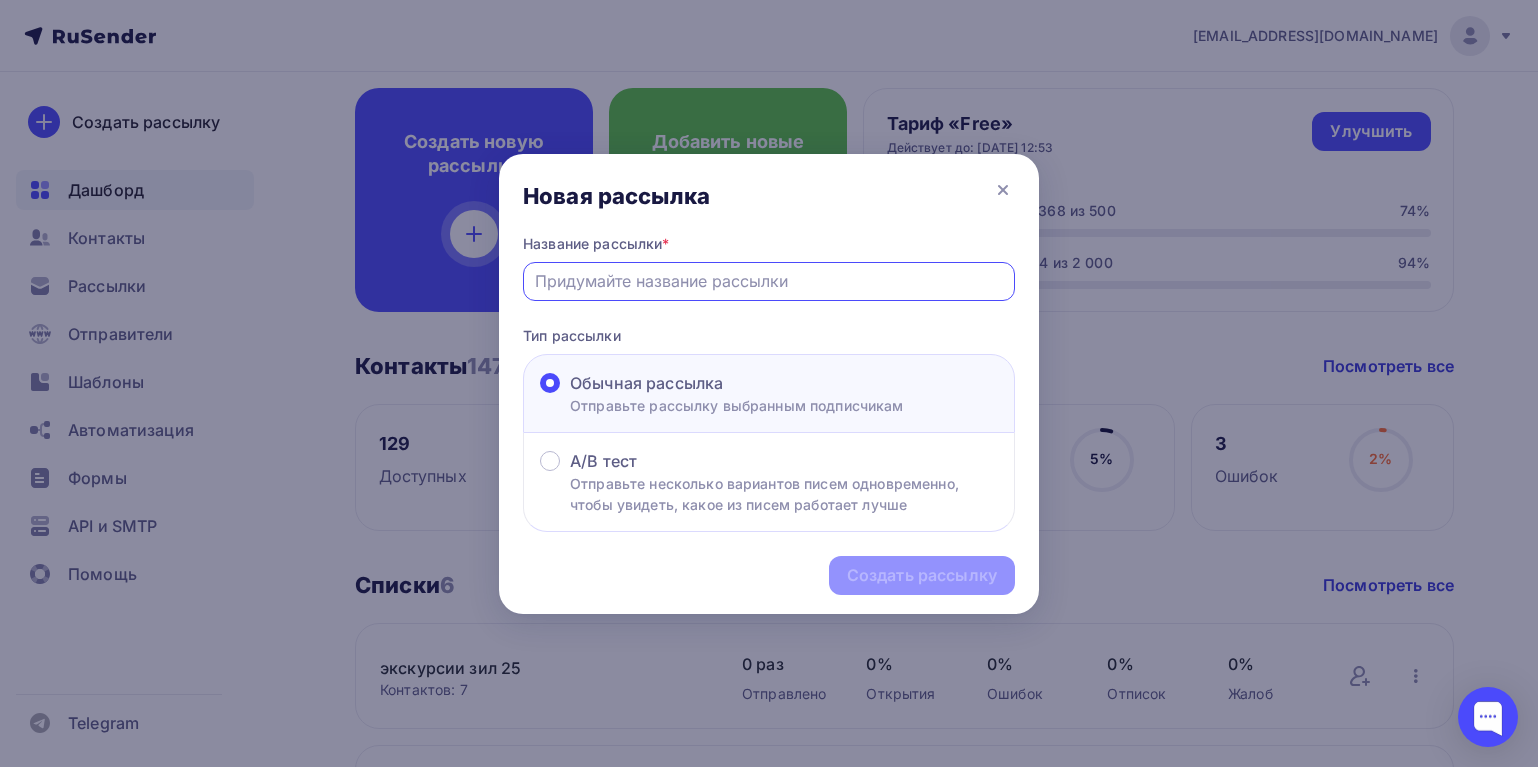 paste on "🌸 Добро пожаловать в наше сообщество ВКонтакте!" 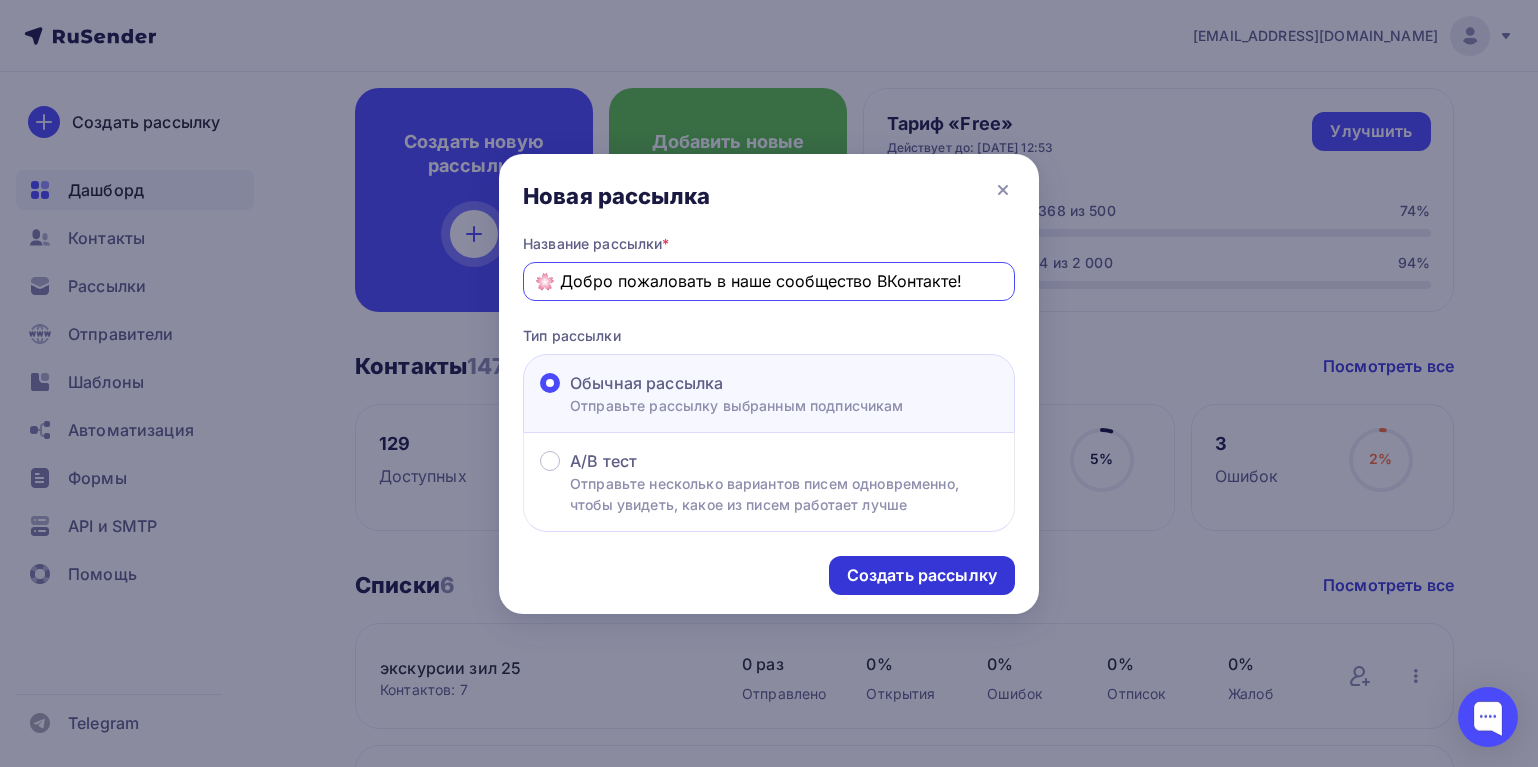 type on "🌸 Добро пожаловать в наше сообщество ВКонтакте!" 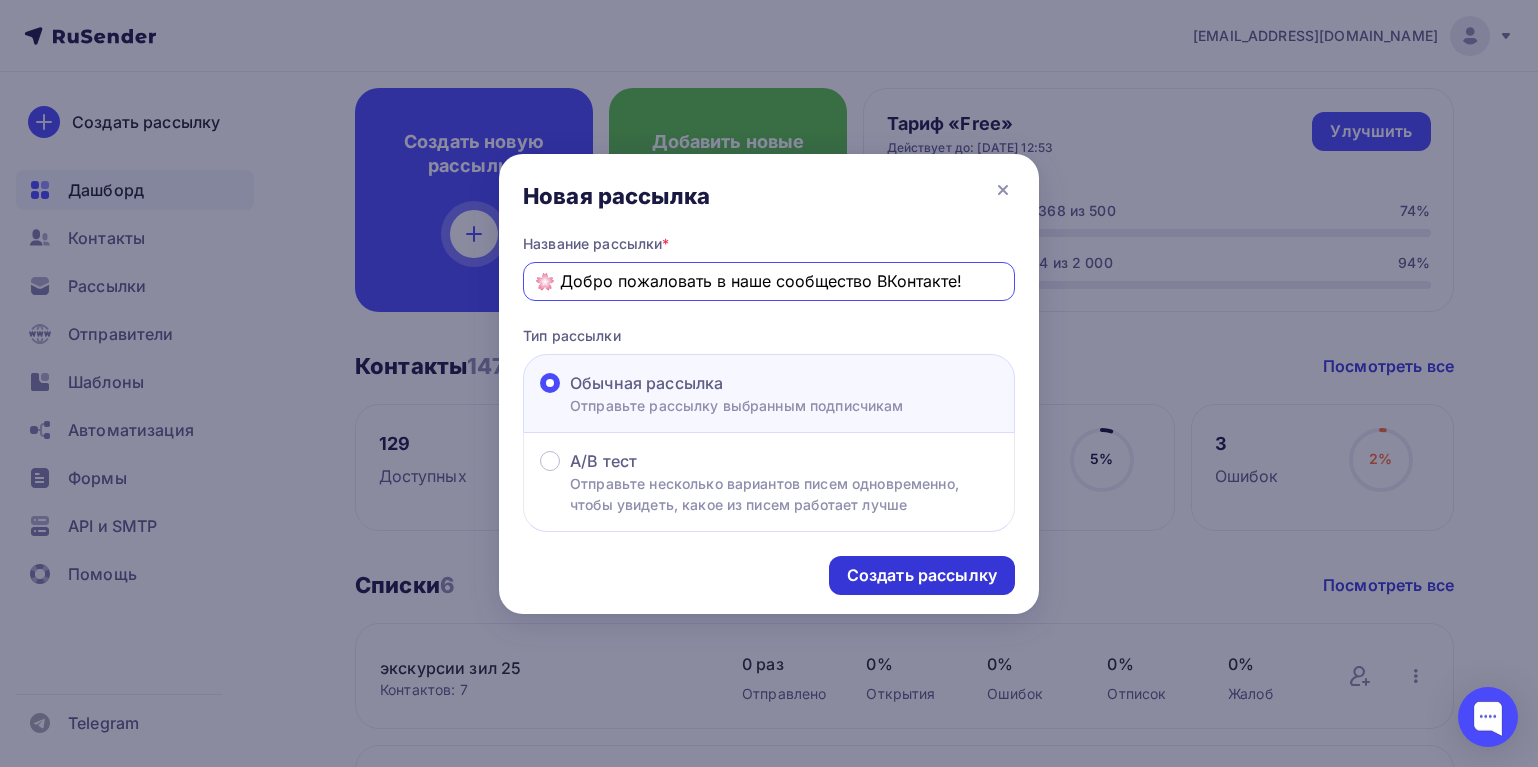 click on "Создать рассылку" at bounding box center [922, 575] 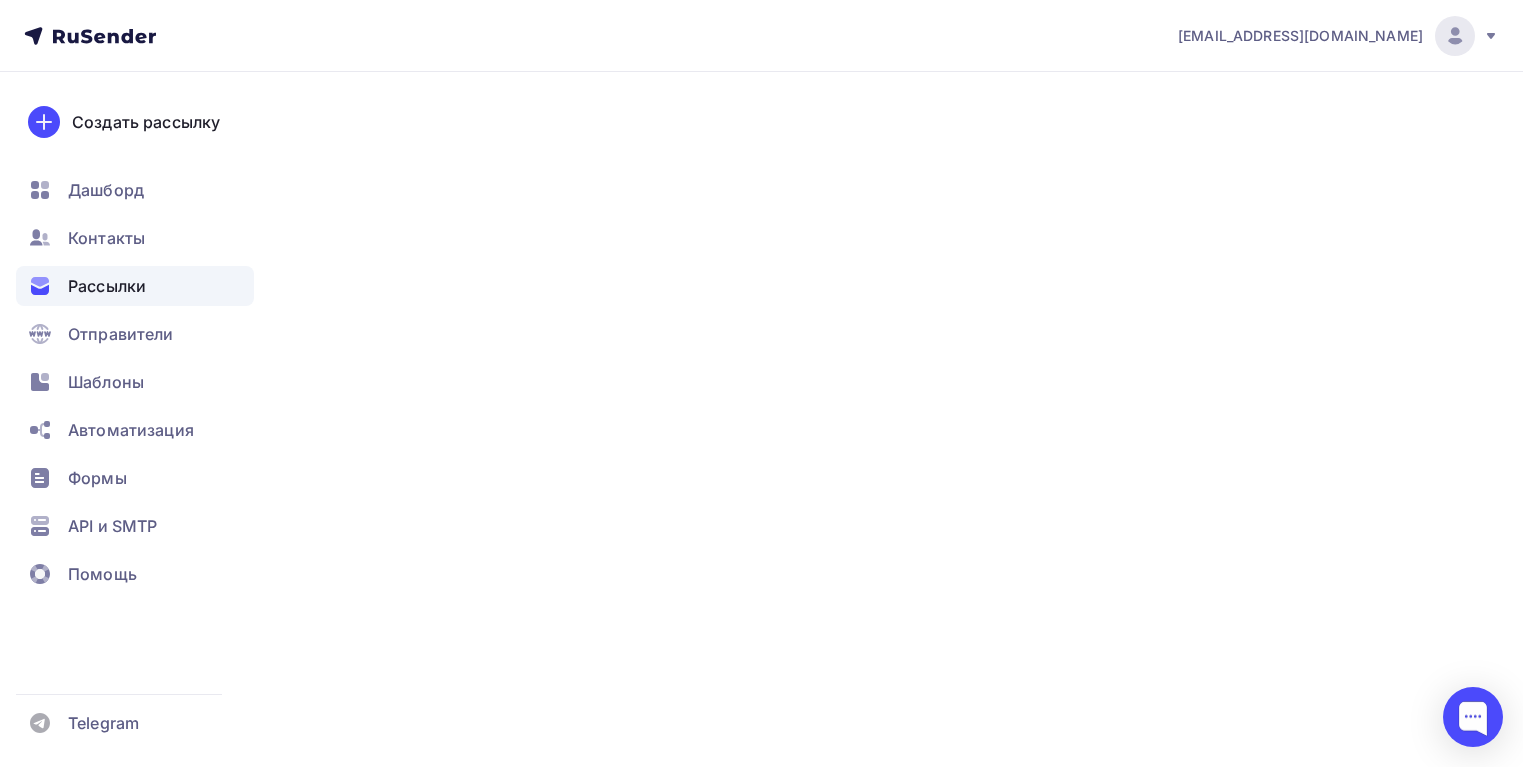 scroll, scrollTop: 0, scrollLeft: 0, axis: both 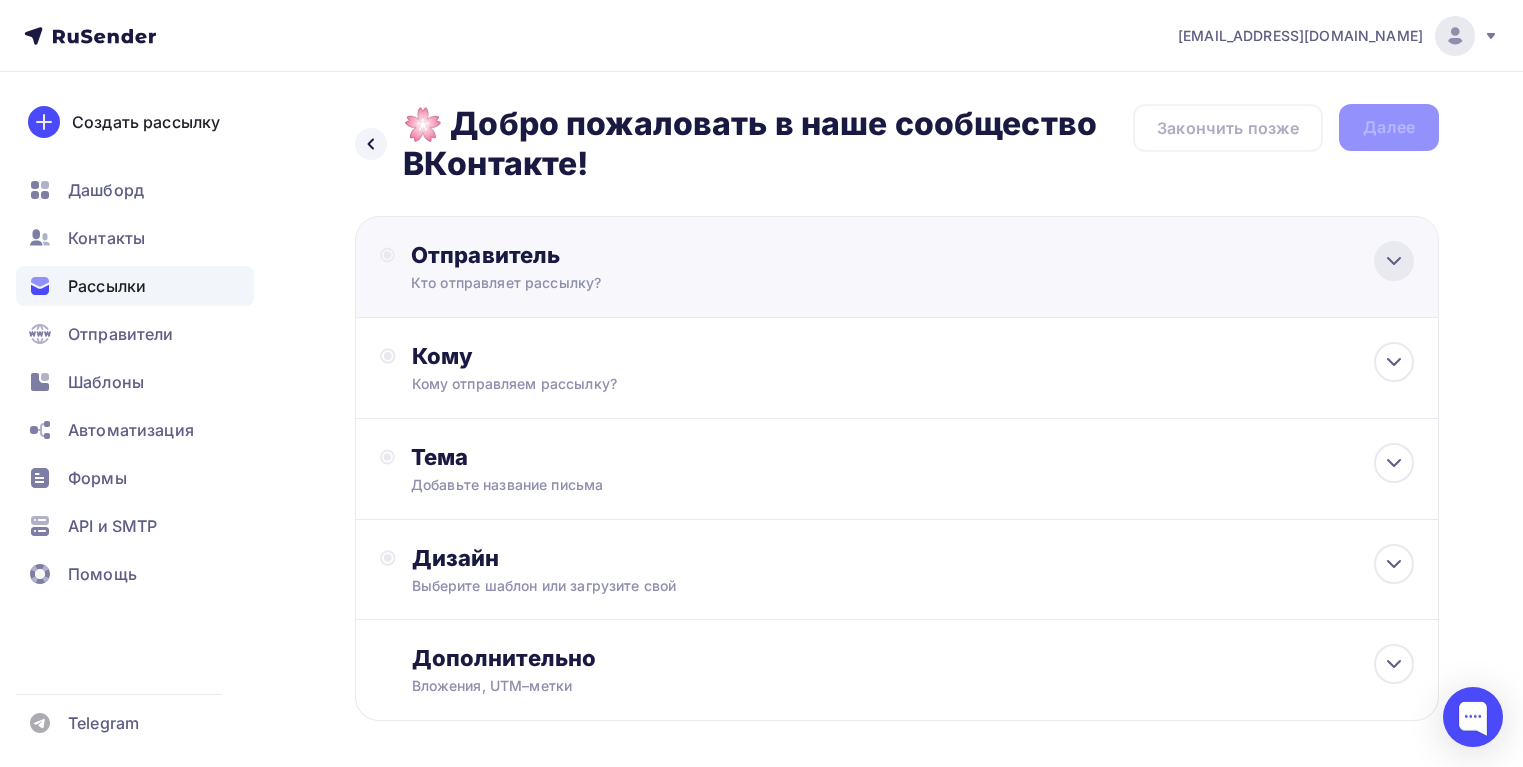 click 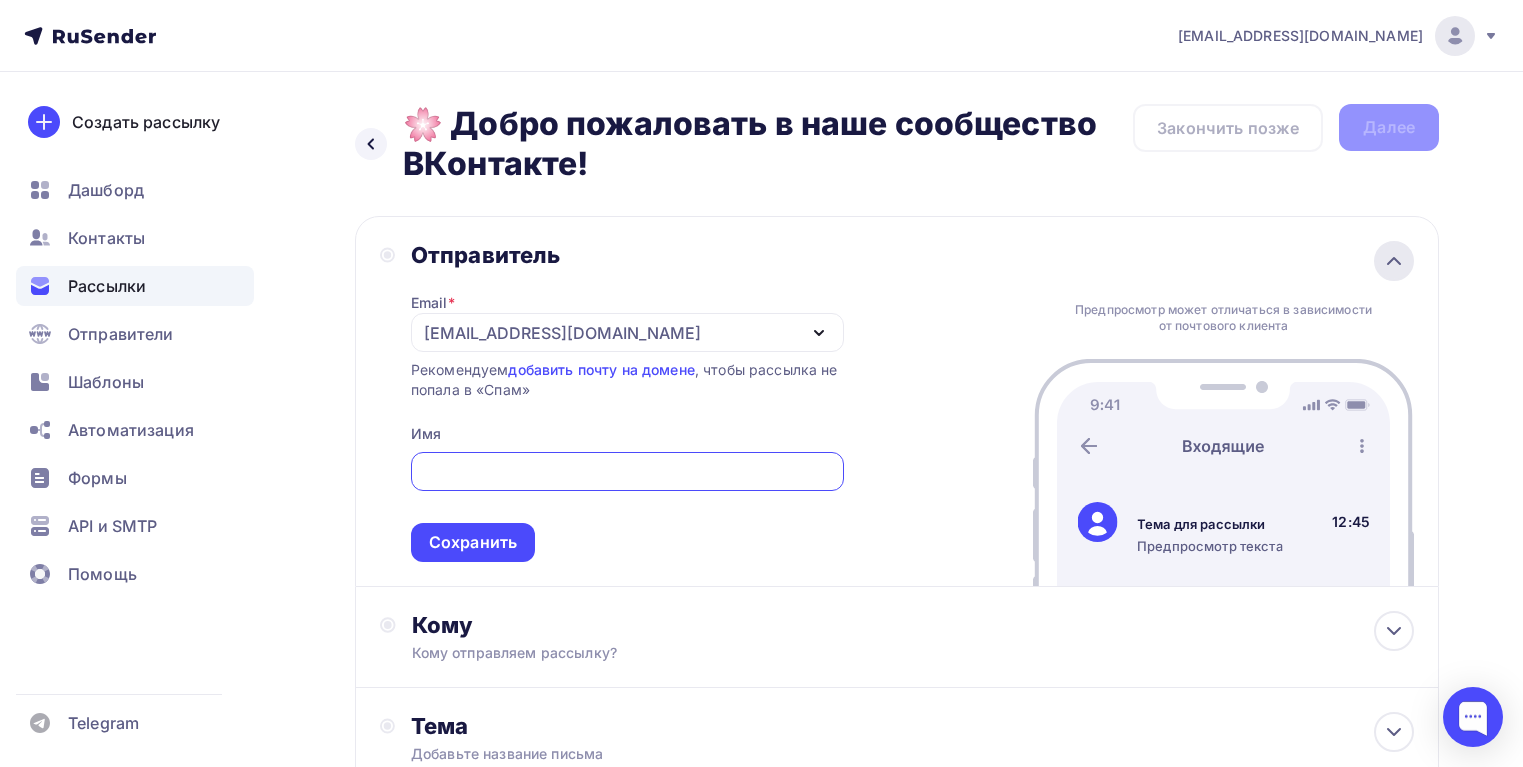 scroll, scrollTop: 0, scrollLeft: 0, axis: both 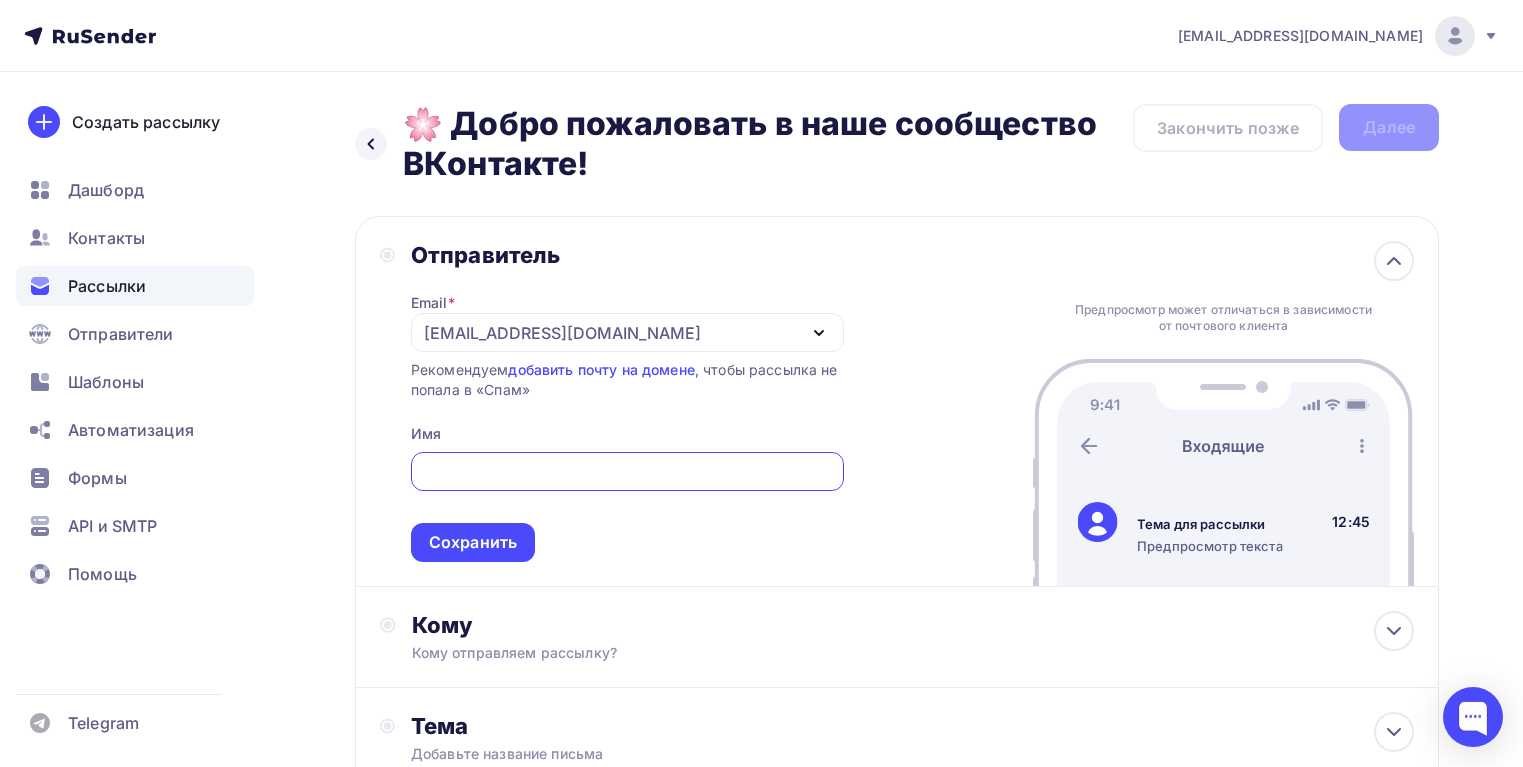 click on "[EMAIL_ADDRESS][DOMAIN_NAME]" at bounding box center (562, 333) 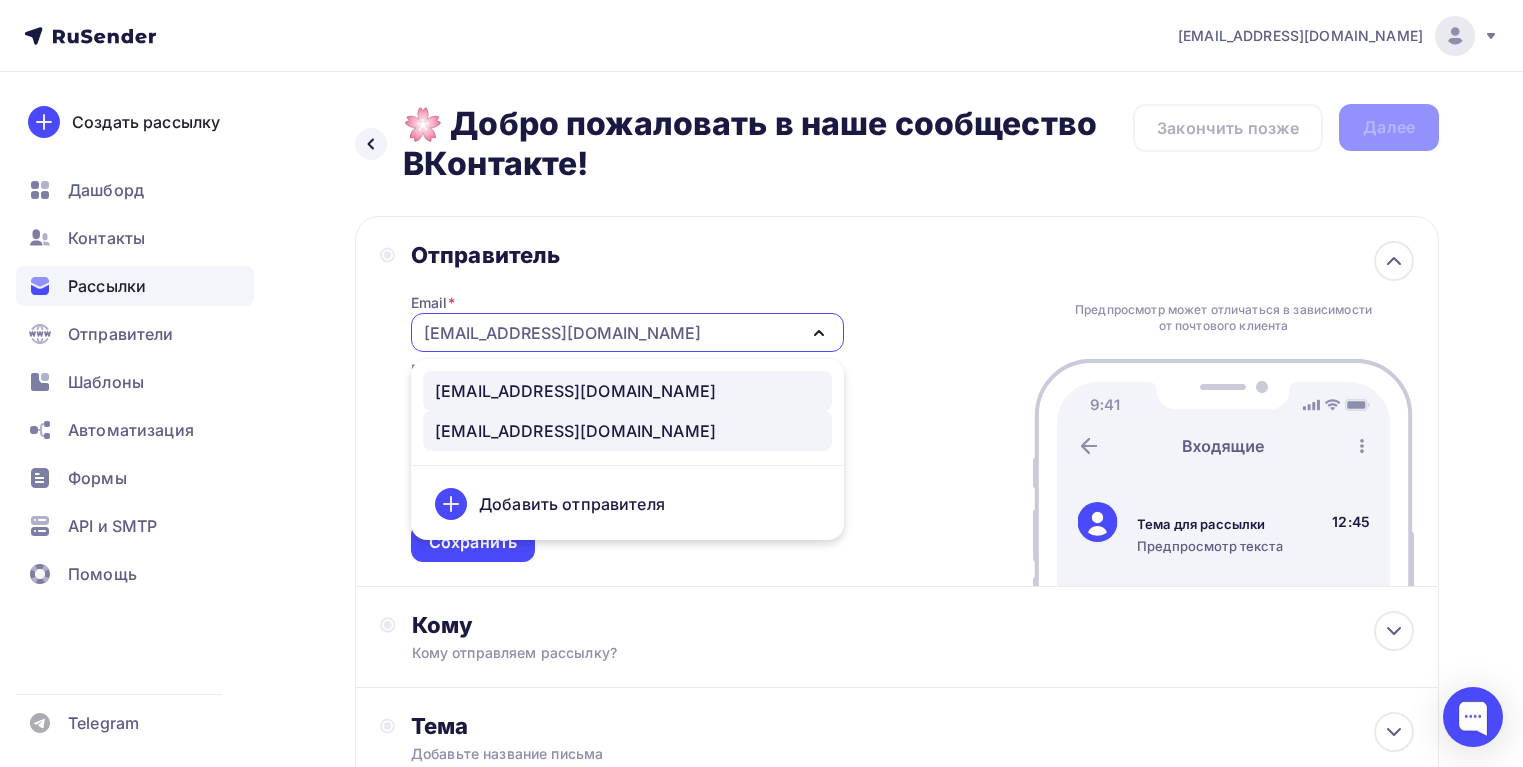 click on "[EMAIL_ADDRESS][DOMAIN_NAME]" at bounding box center (575, 391) 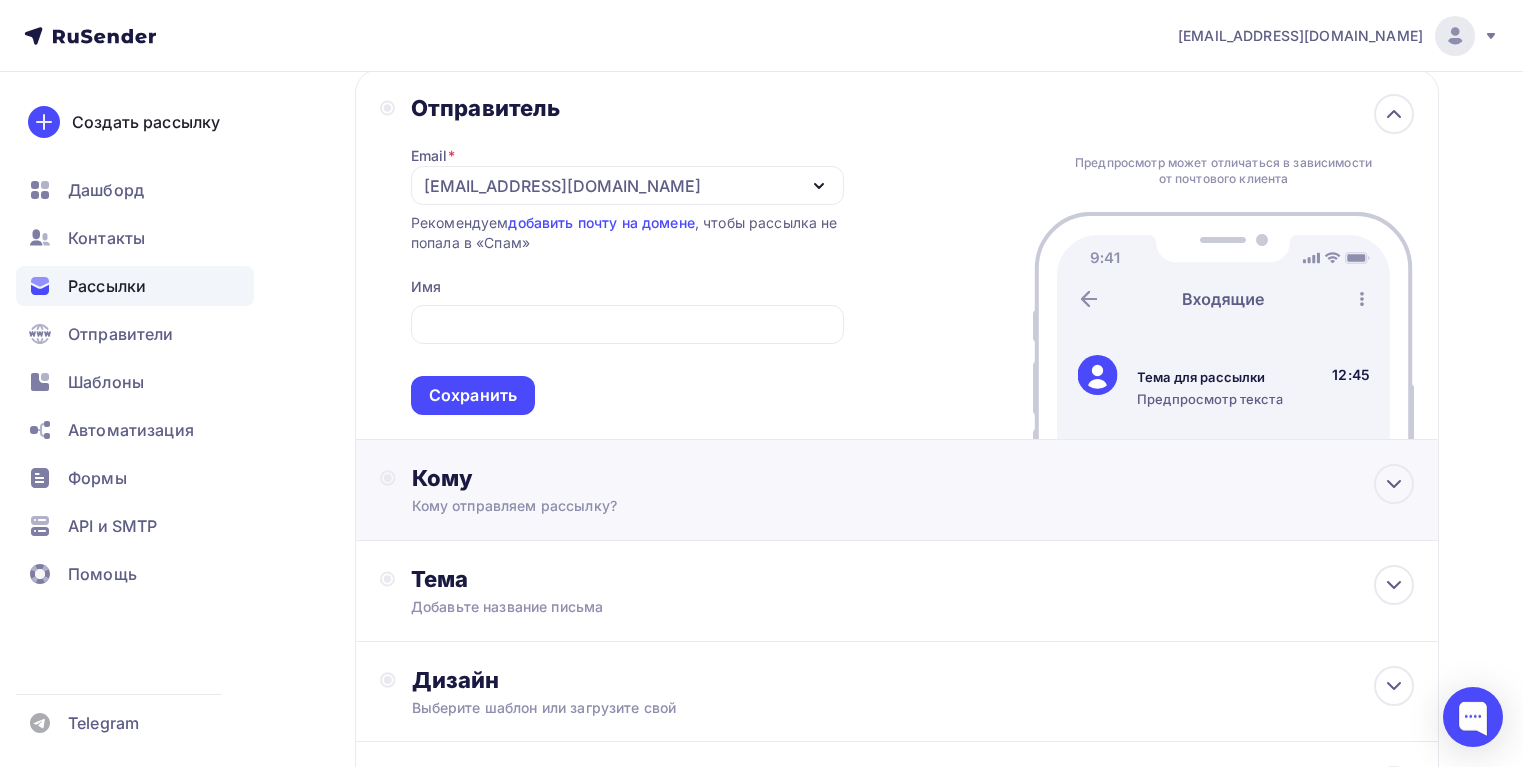 scroll, scrollTop: 200, scrollLeft: 0, axis: vertical 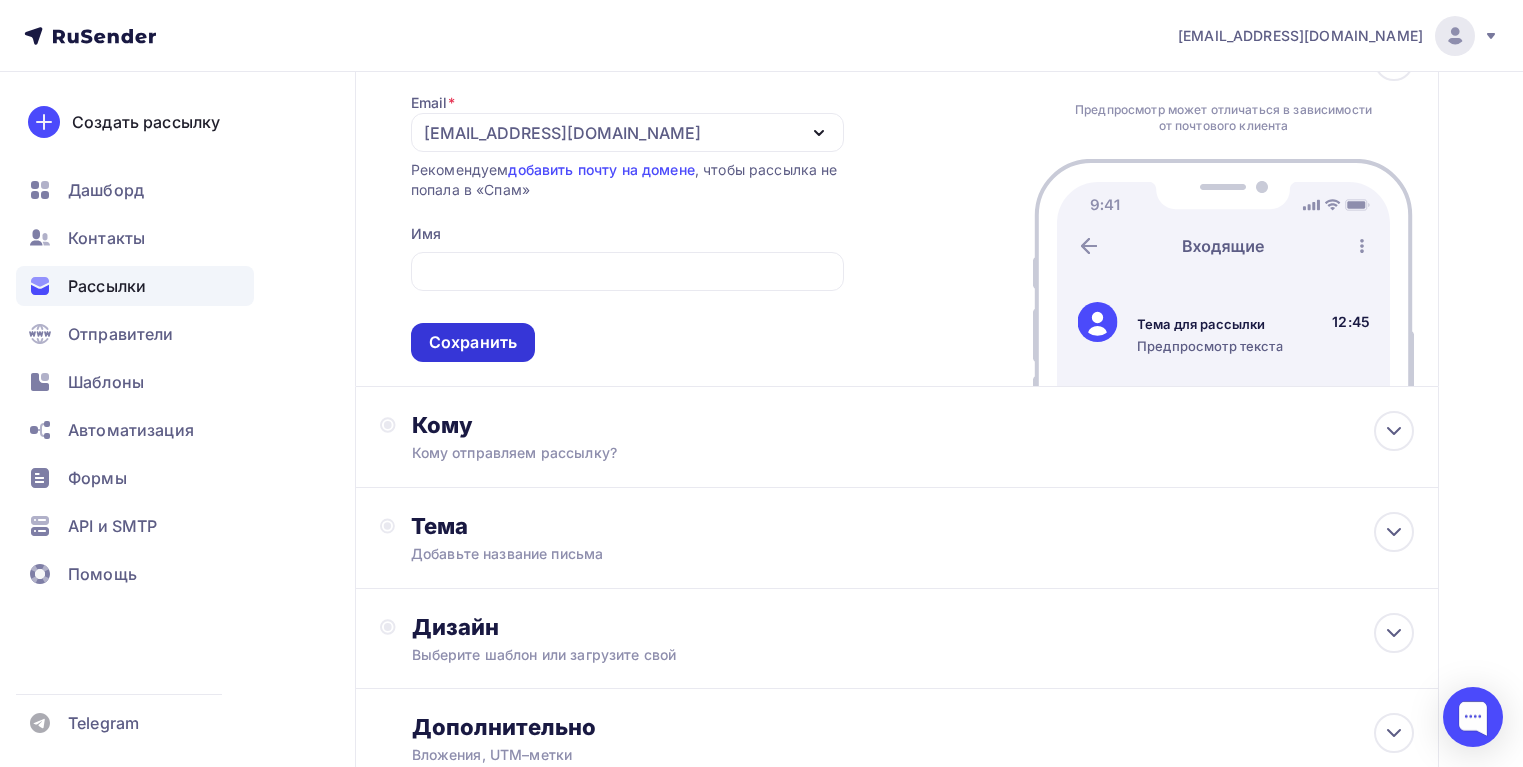 click on "Сохранить" at bounding box center (473, 342) 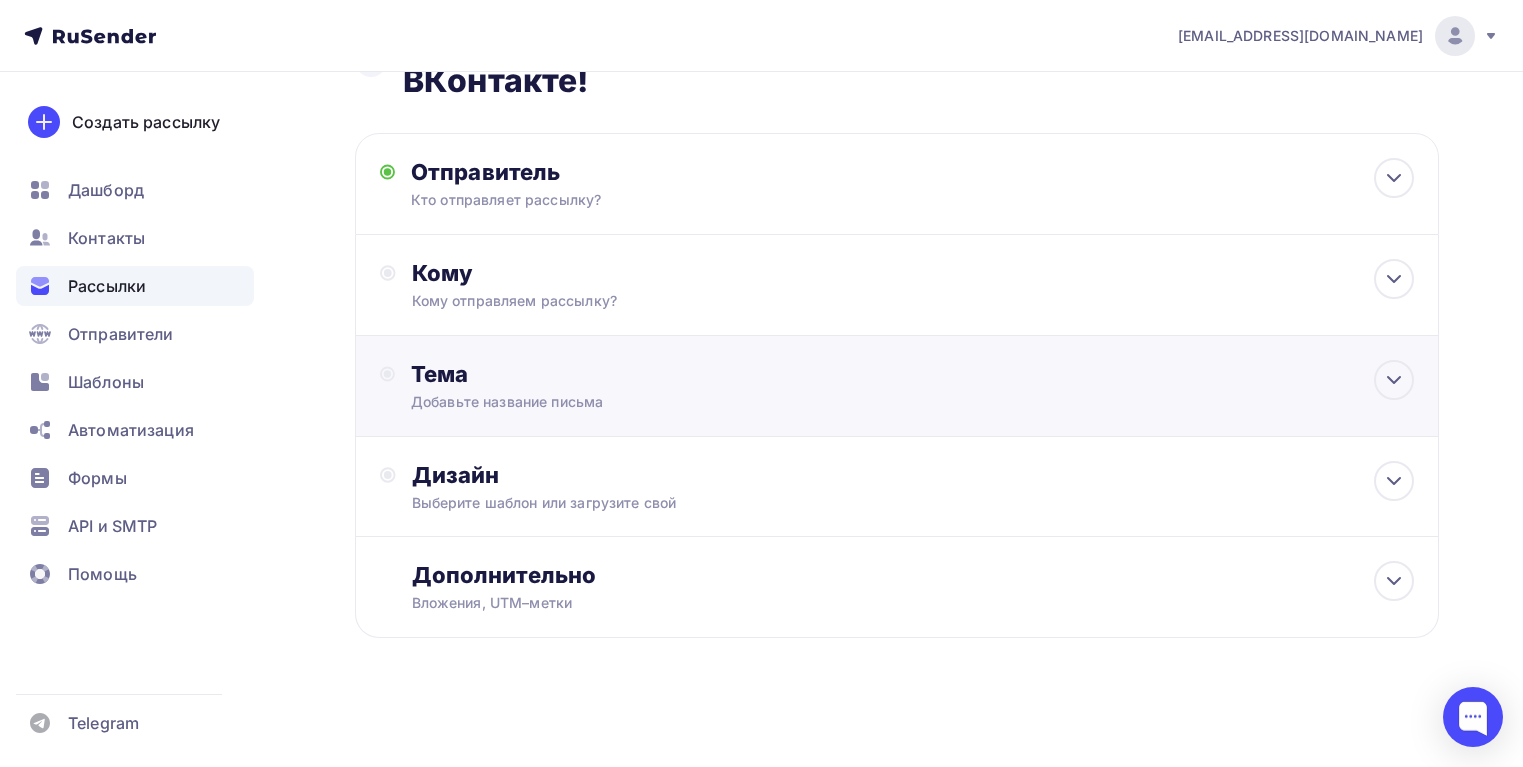 scroll, scrollTop: 83, scrollLeft: 0, axis: vertical 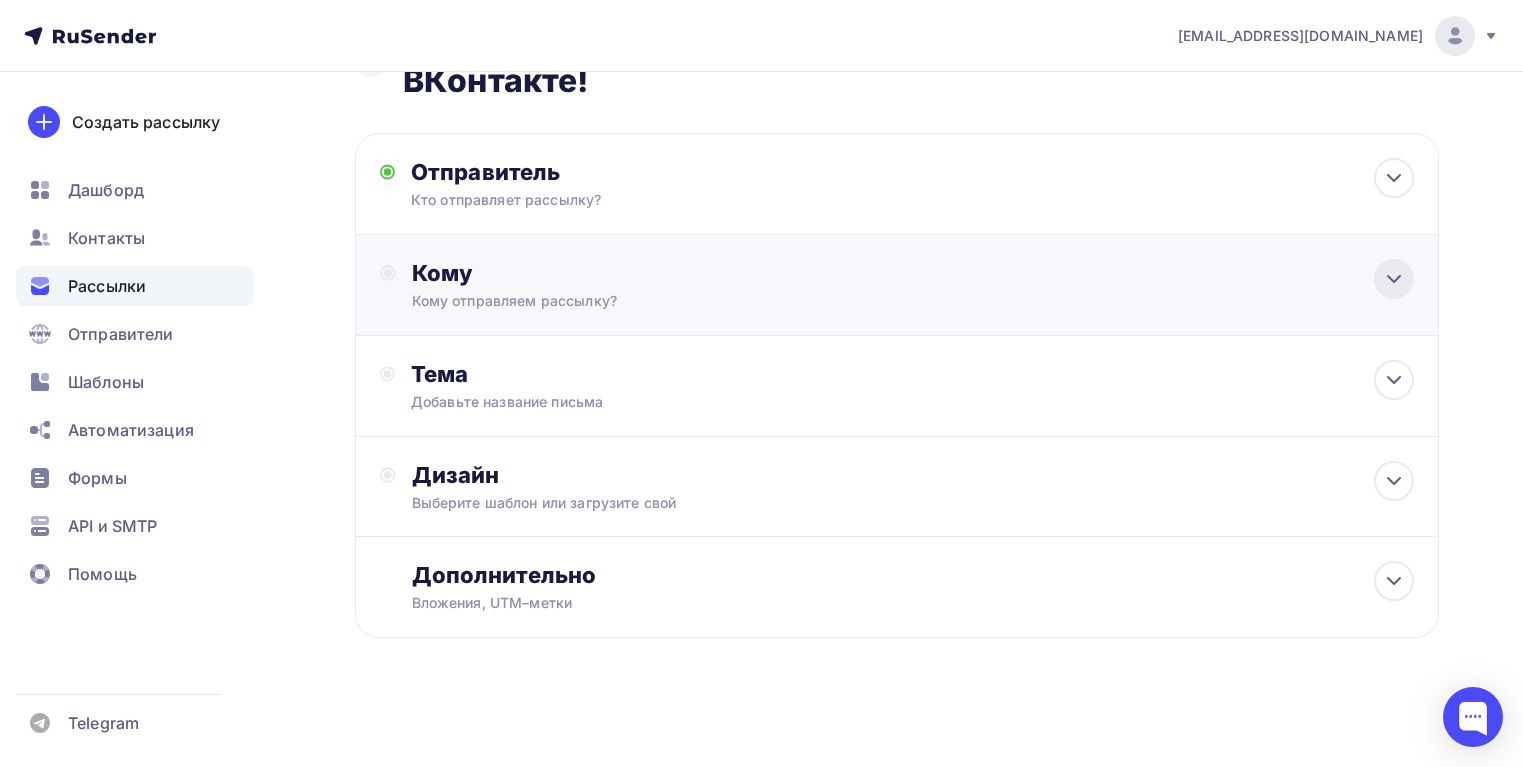 click 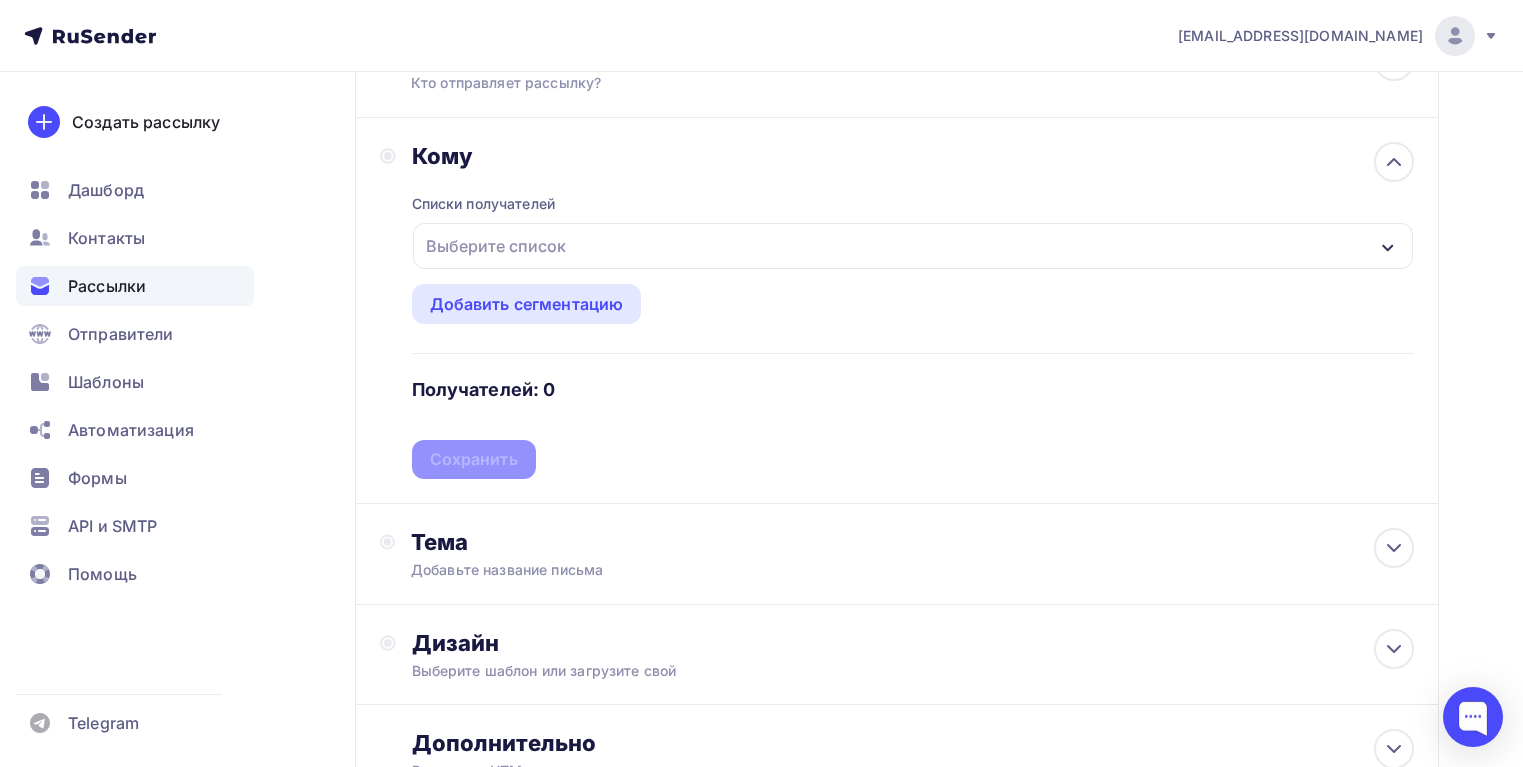 click on "Выберите список" at bounding box center (913, 246) 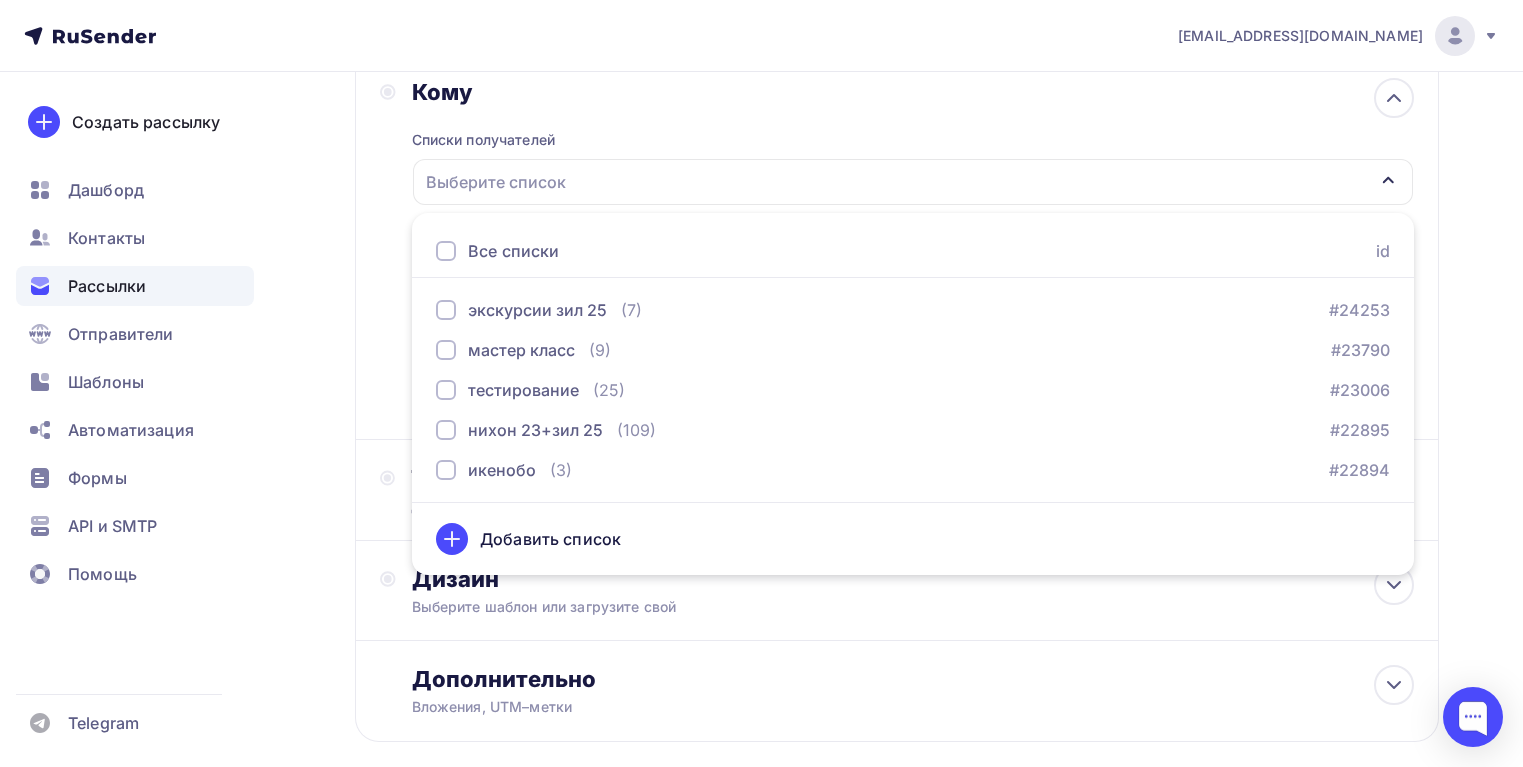 scroll, scrollTop: 300, scrollLeft: 0, axis: vertical 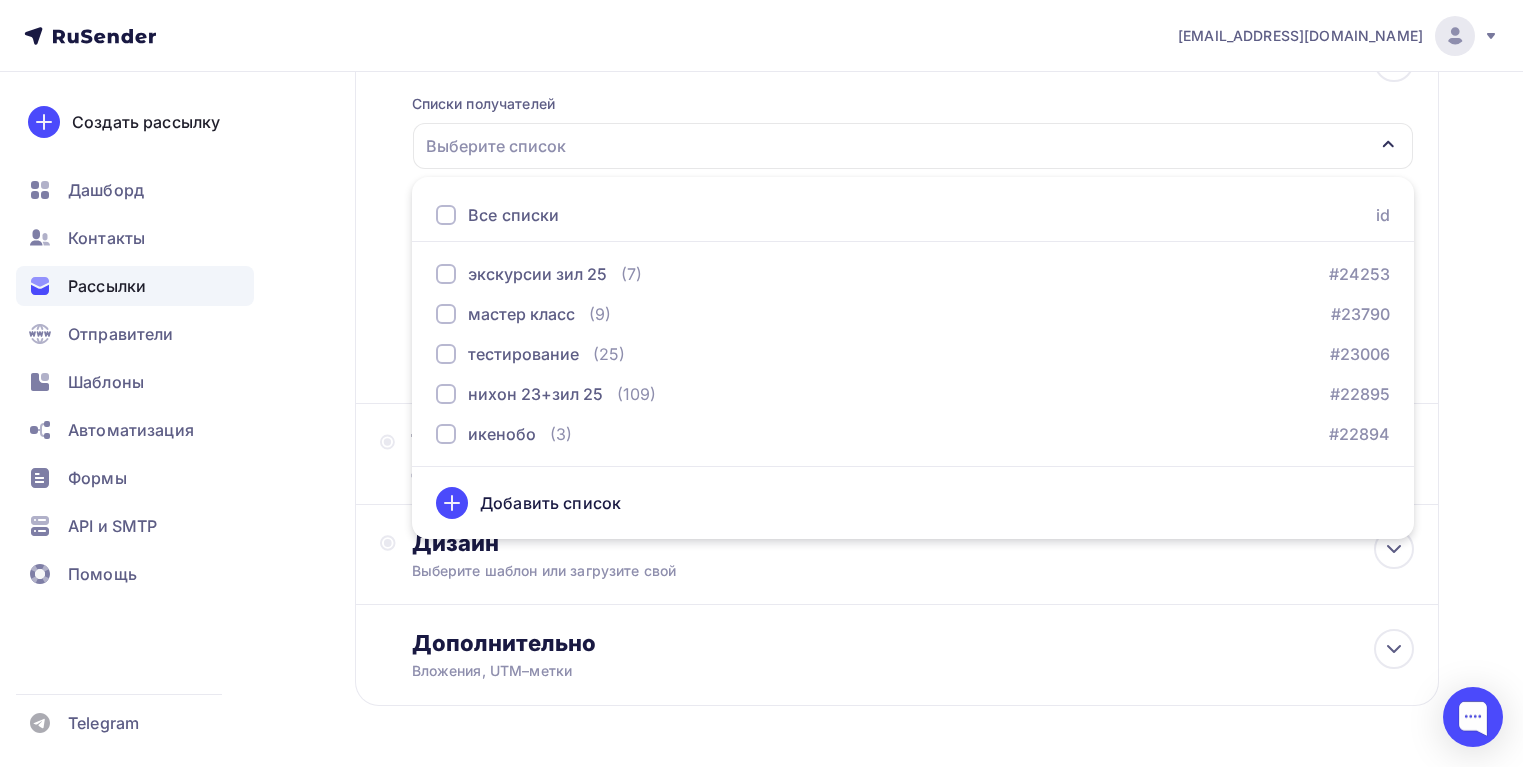 click at bounding box center (446, 215) 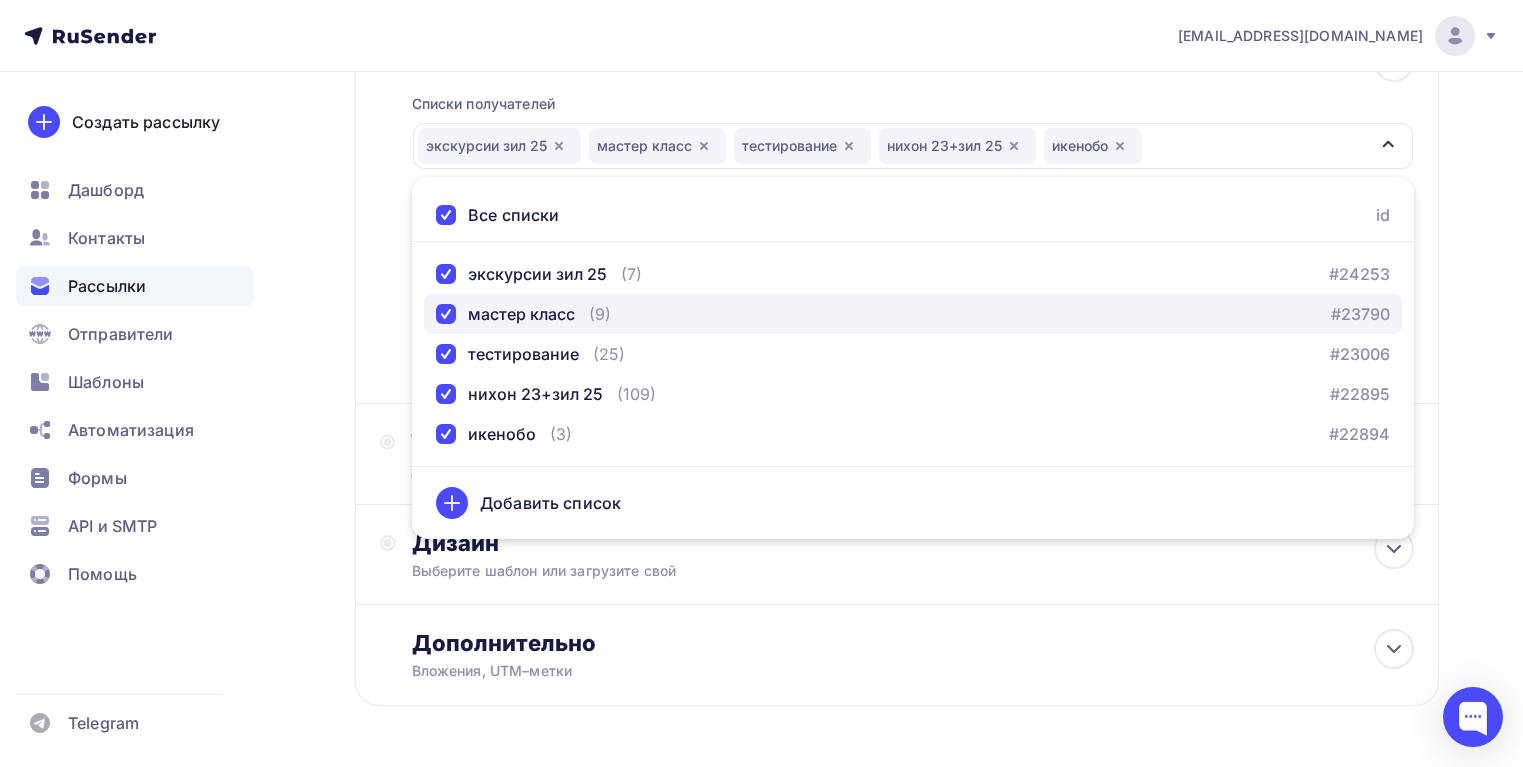 scroll, scrollTop: 368, scrollLeft: 0, axis: vertical 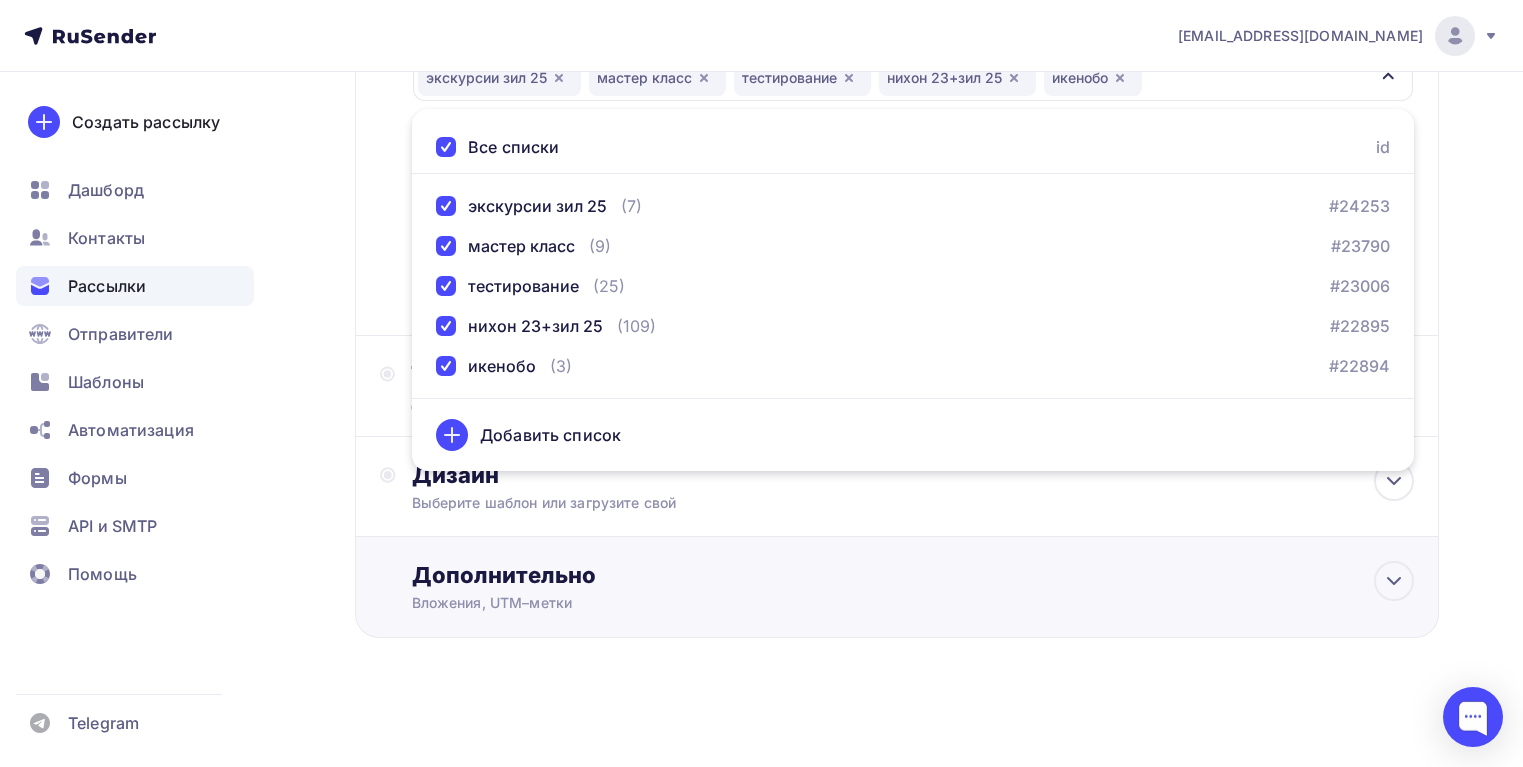 click on "Вложения, UTM–метки" at bounding box center (863, 603) 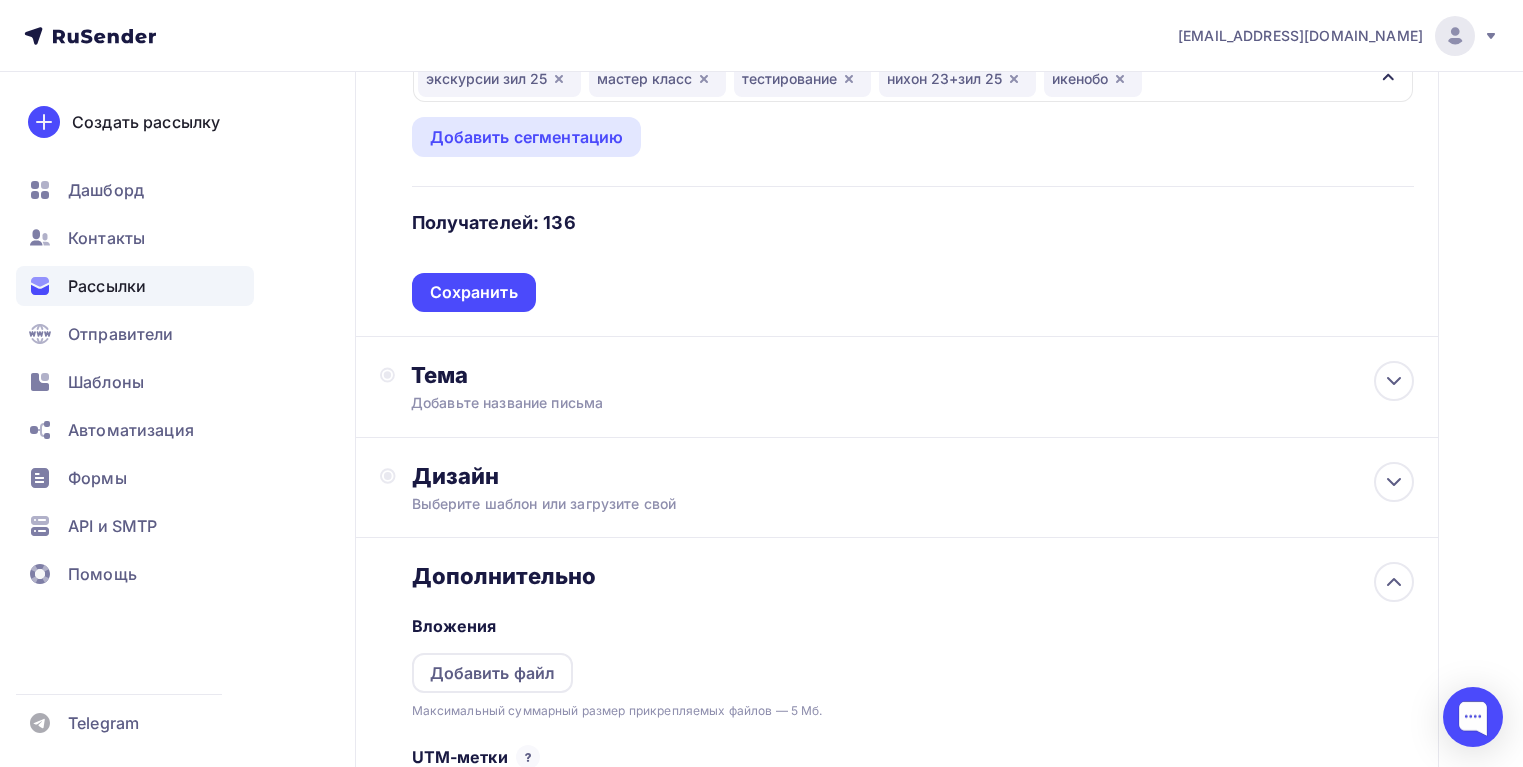 scroll, scrollTop: 0, scrollLeft: 0, axis: both 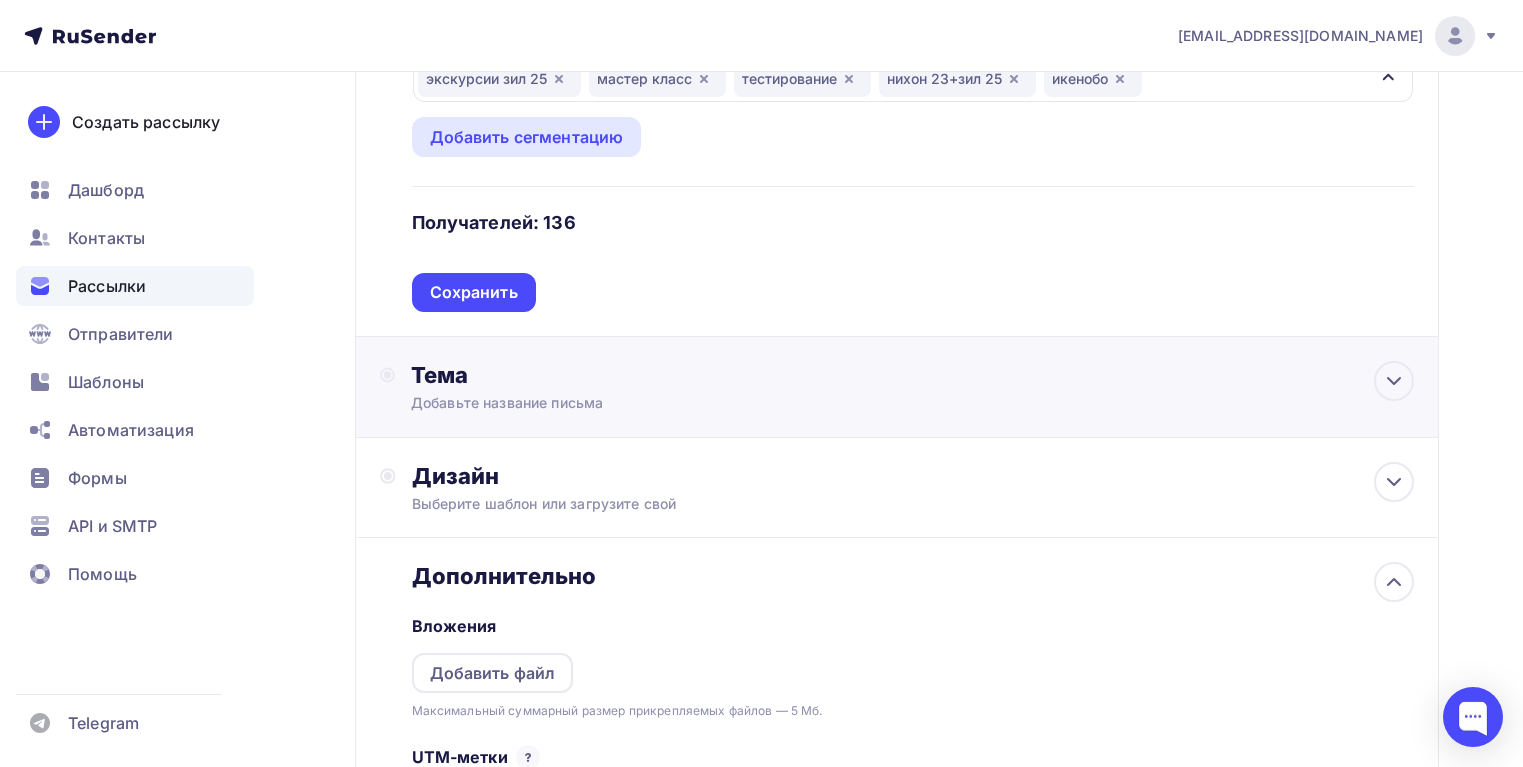 click on "Тема
Добавьте название письма
Тема  *
Рекомендуем использовать не более 150 символов
Прехедер               Сохранить
Предпросмотр может отличаться  в зависимости от почтового клиента
Тема для рассылки
Предпросмотр текста
12:45" at bounding box center [897, 387] 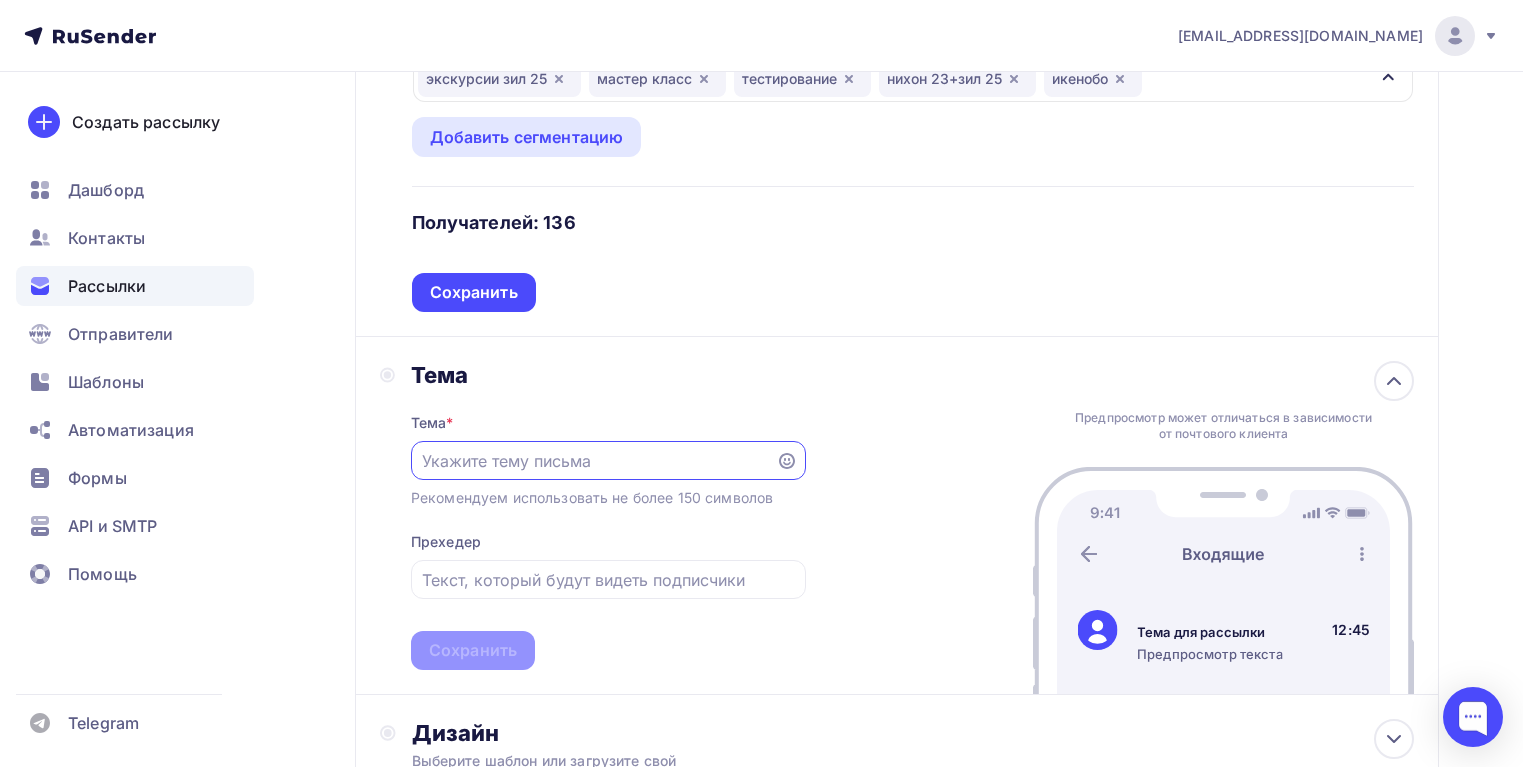scroll, scrollTop: 0, scrollLeft: 0, axis: both 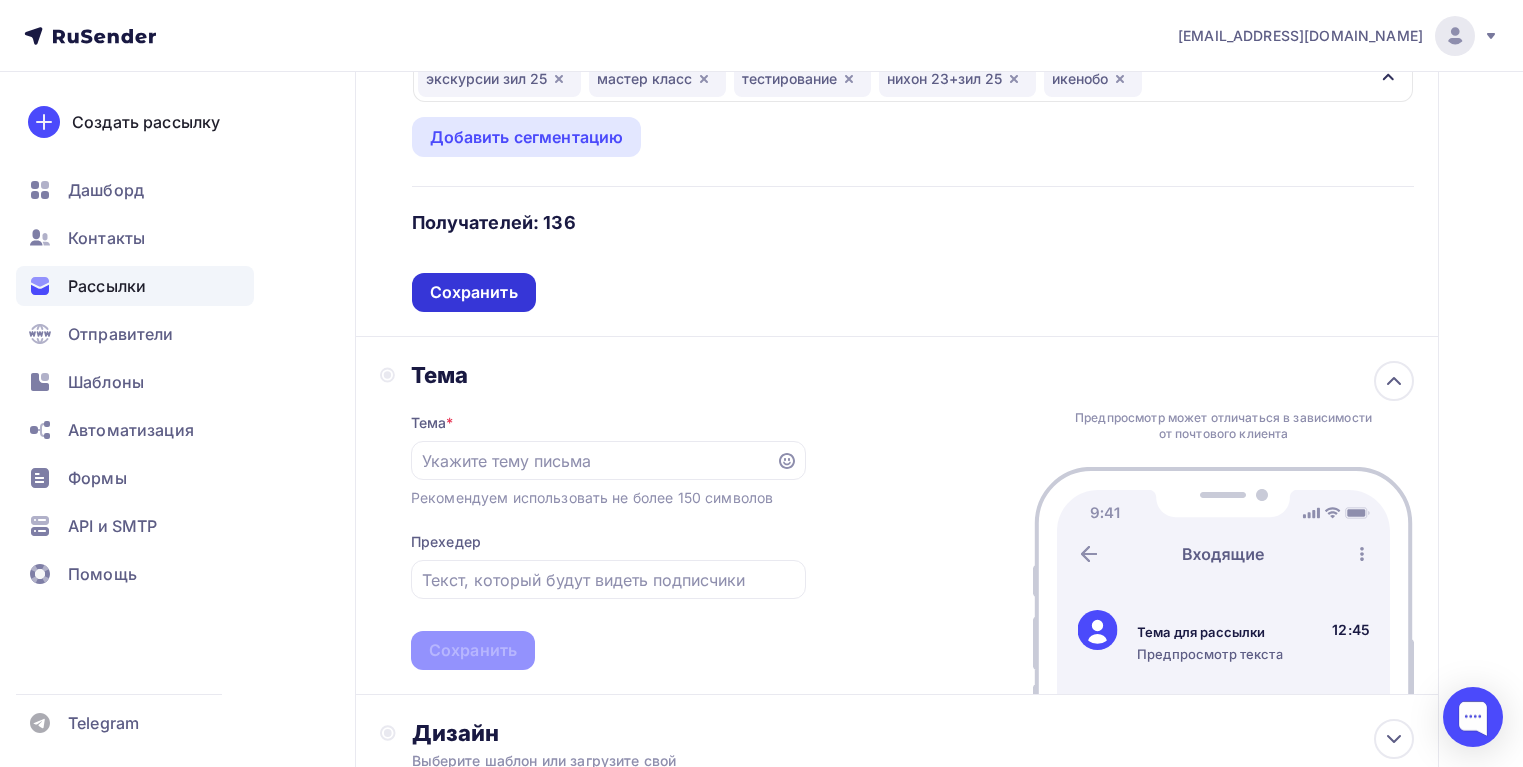 click on "Сохранить" at bounding box center [474, 292] 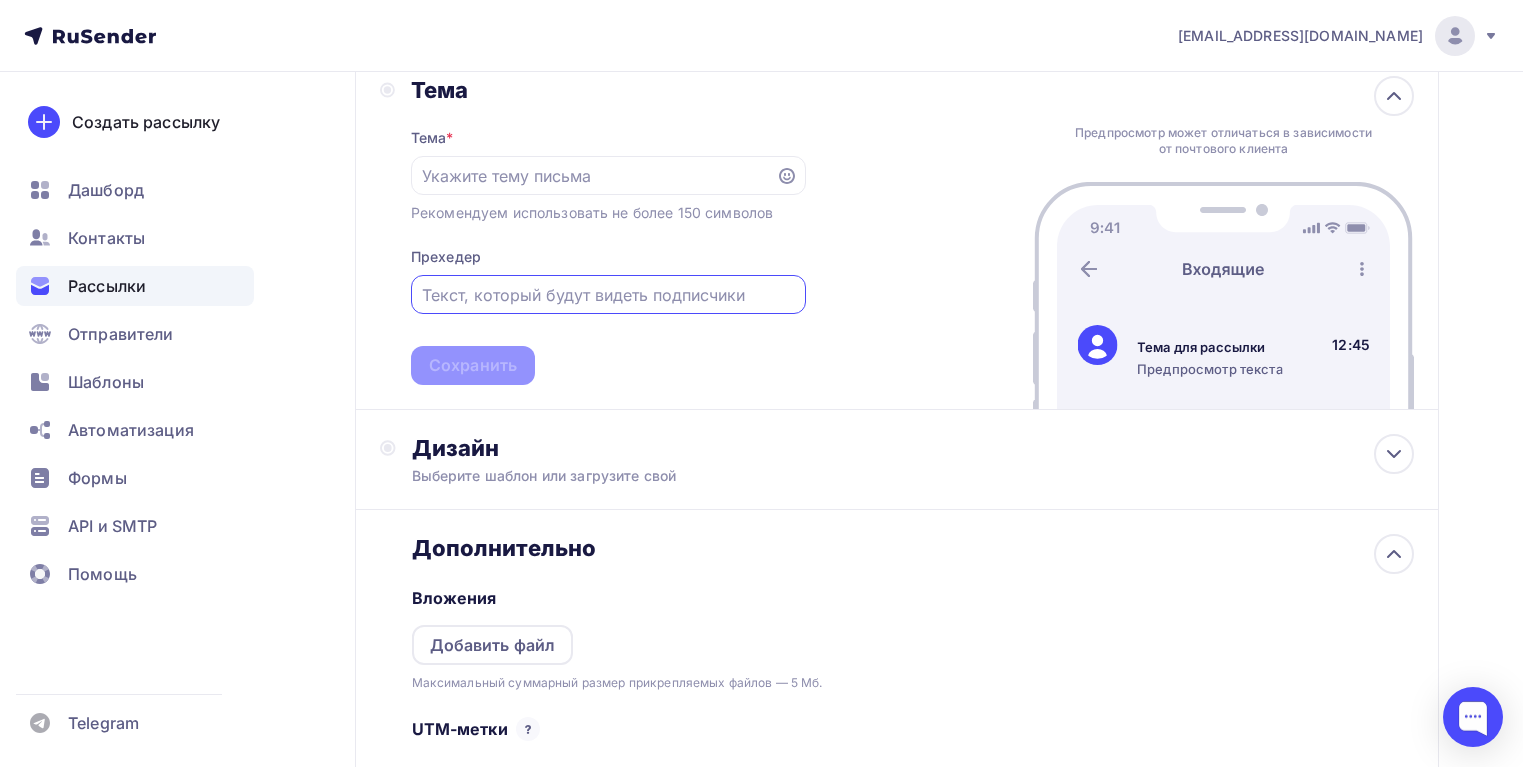 click at bounding box center (608, 295) 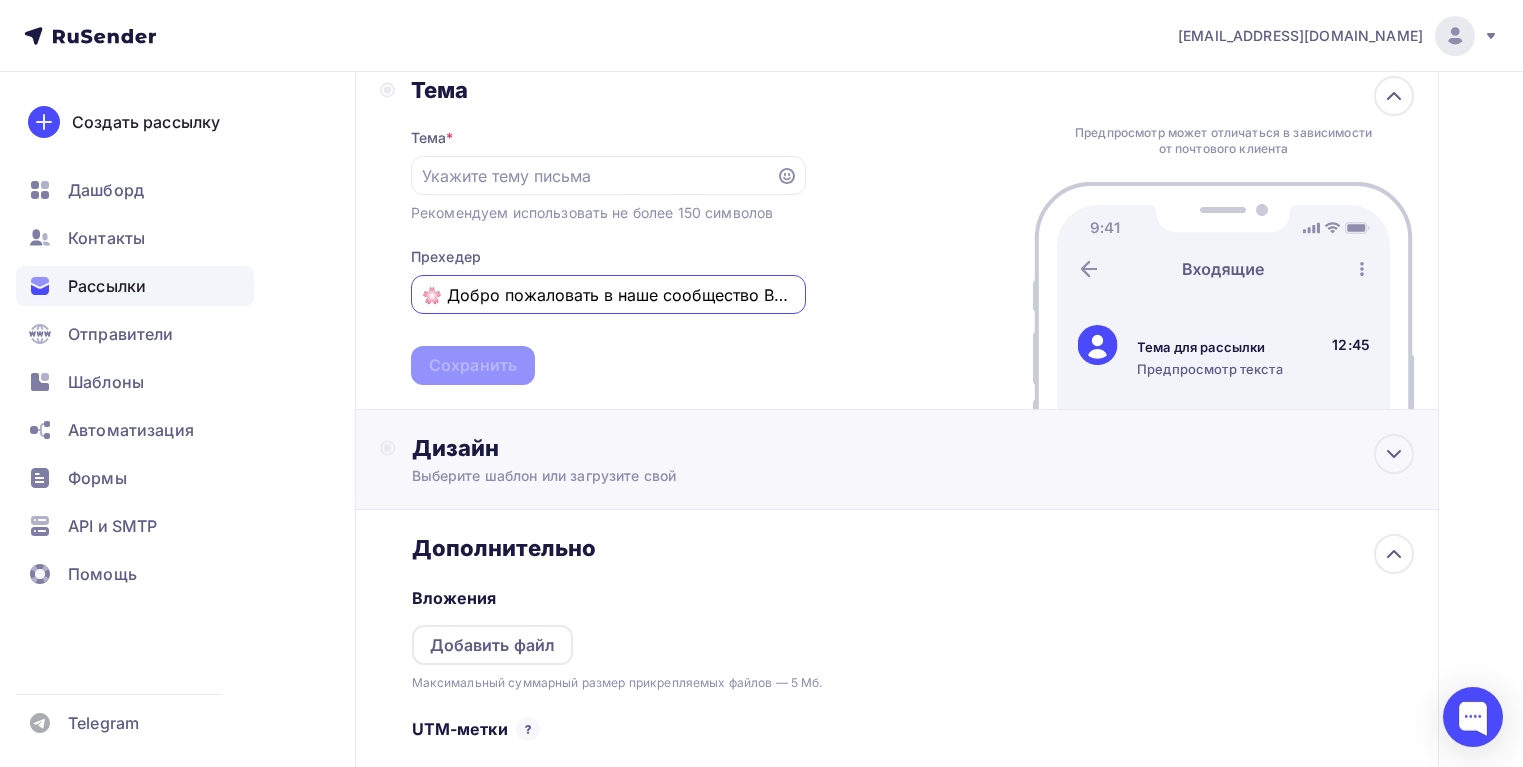 scroll, scrollTop: 0, scrollLeft: 54, axis: horizontal 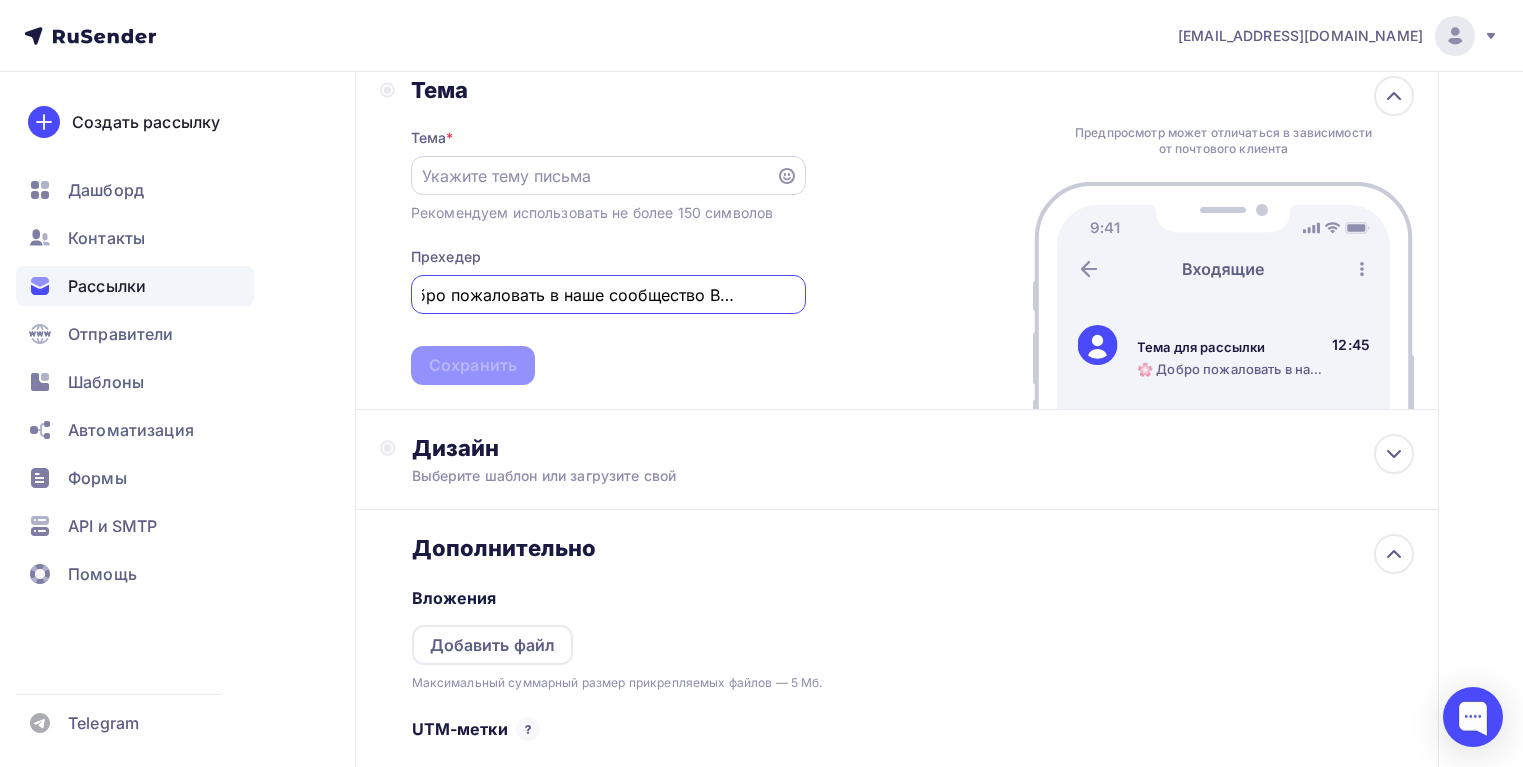 type on "🌸 Добро пожаловать в наше сообщество ВКонтакте!" 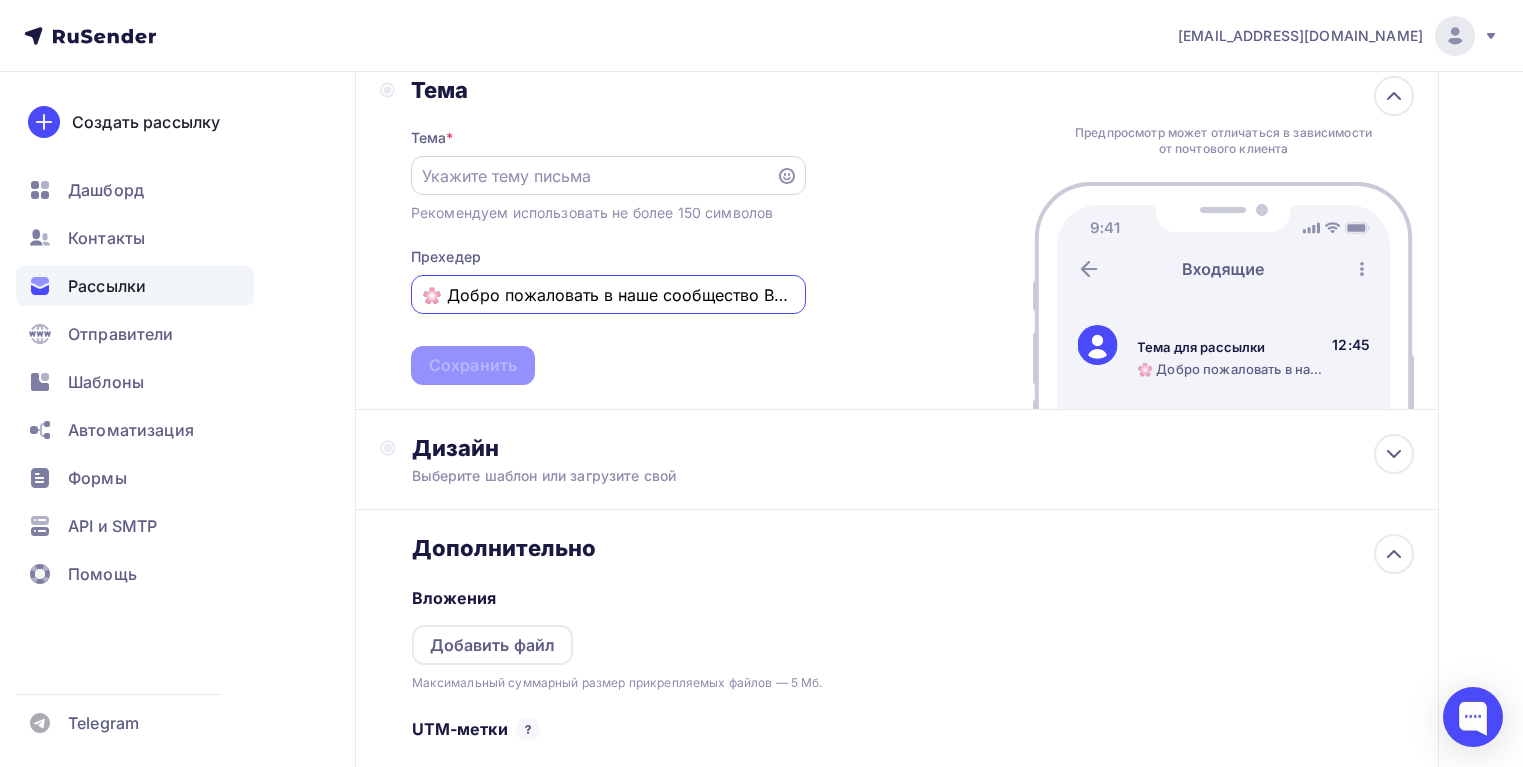 click at bounding box center [593, 176] 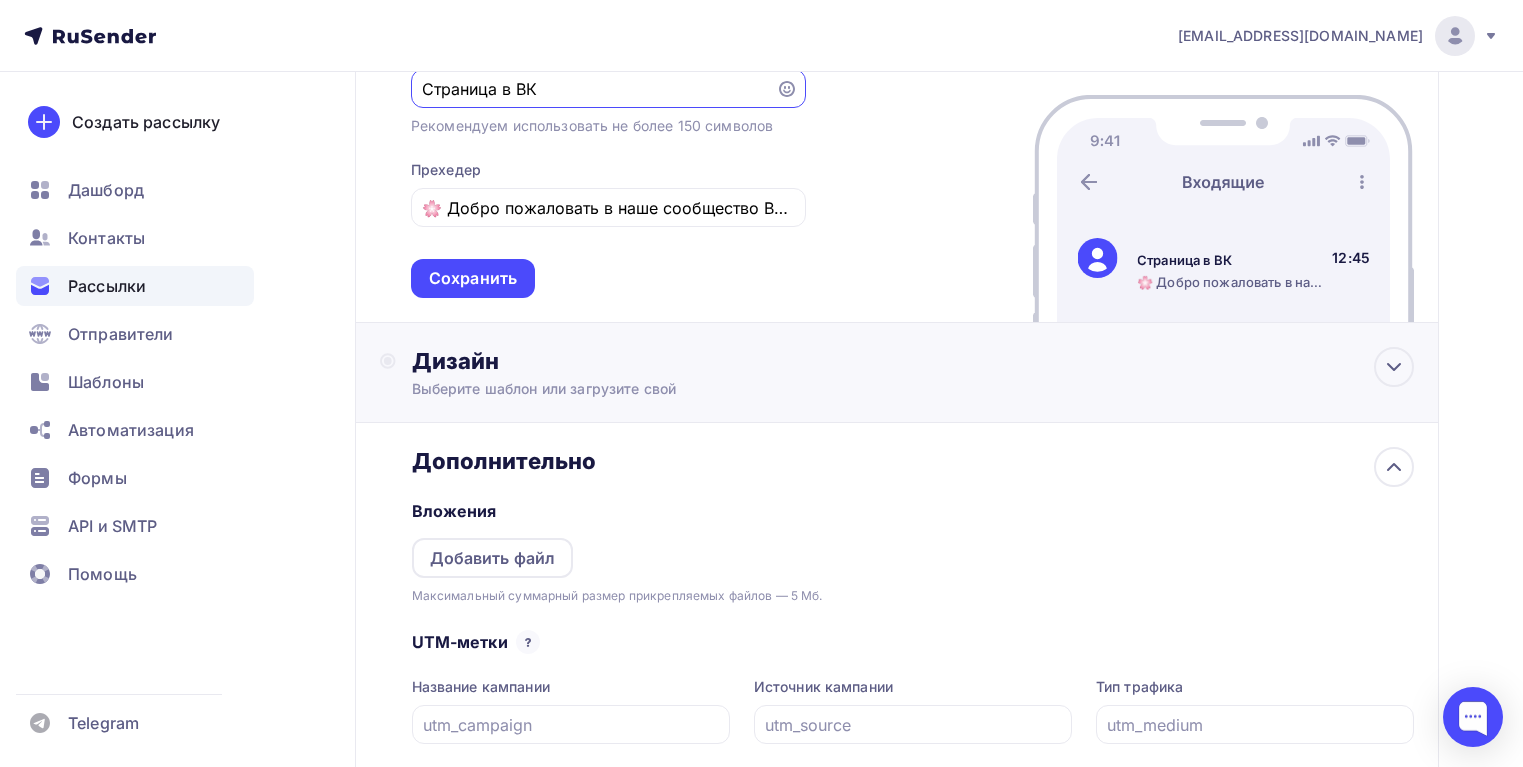 scroll, scrollTop: 467, scrollLeft: 0, axis: vertical 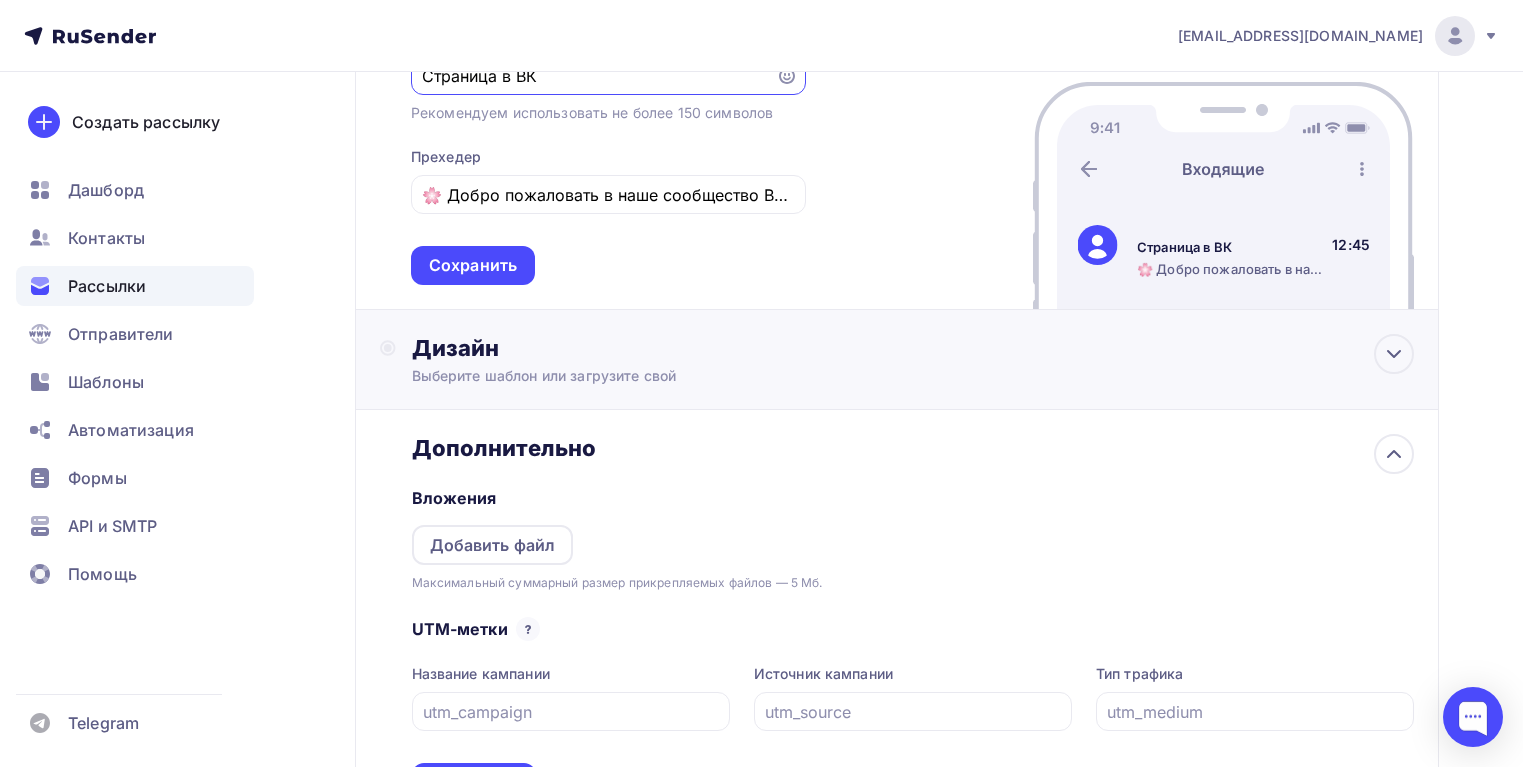 type on "Страница в ВК" 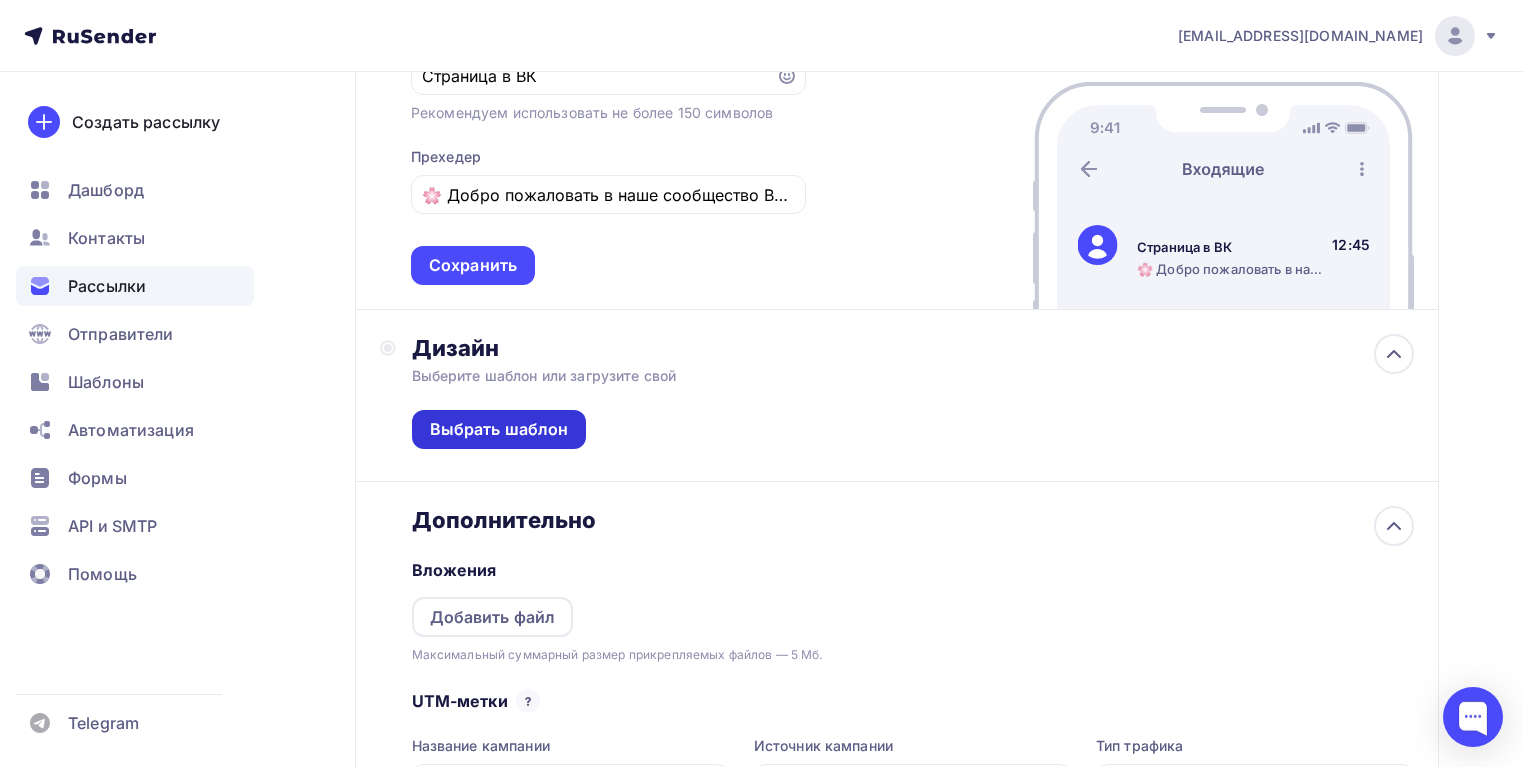 click on "Выбрать шаблон" at bounding box center [499, 429] 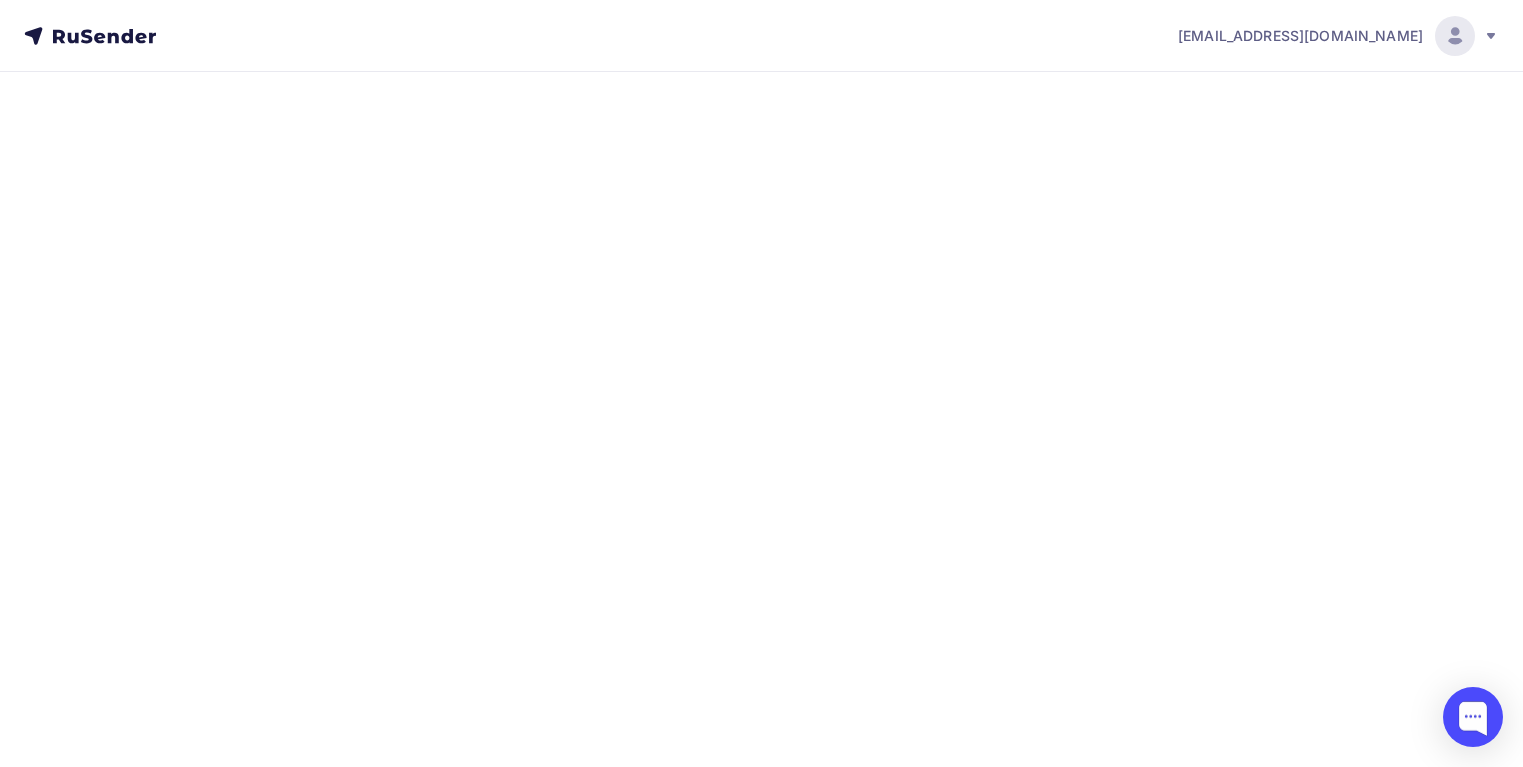 scroll, scrollTop: 0, scrollLeft: 0, axis: both 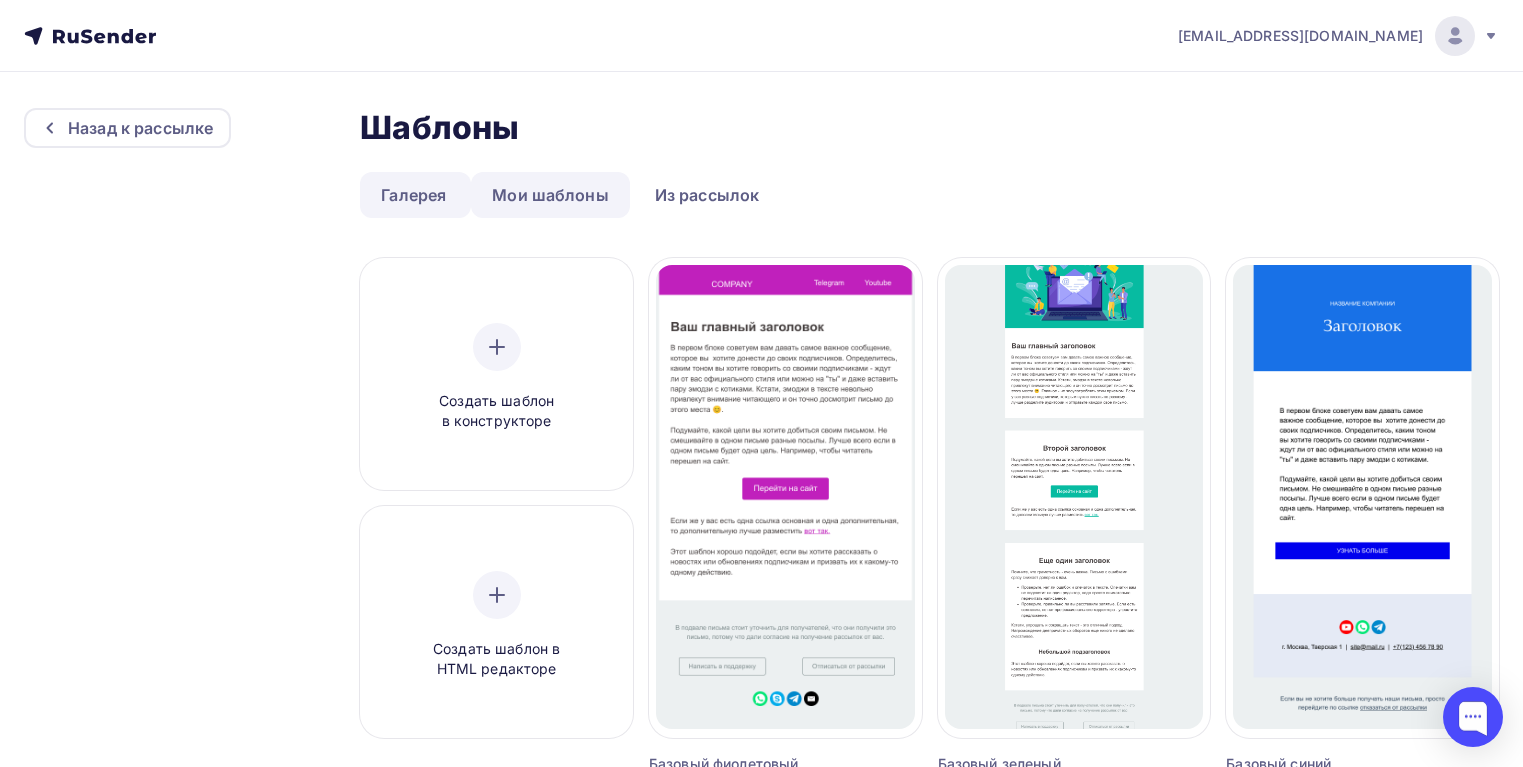 click on "Мои шаблоны" at bounding box center [550, 195] 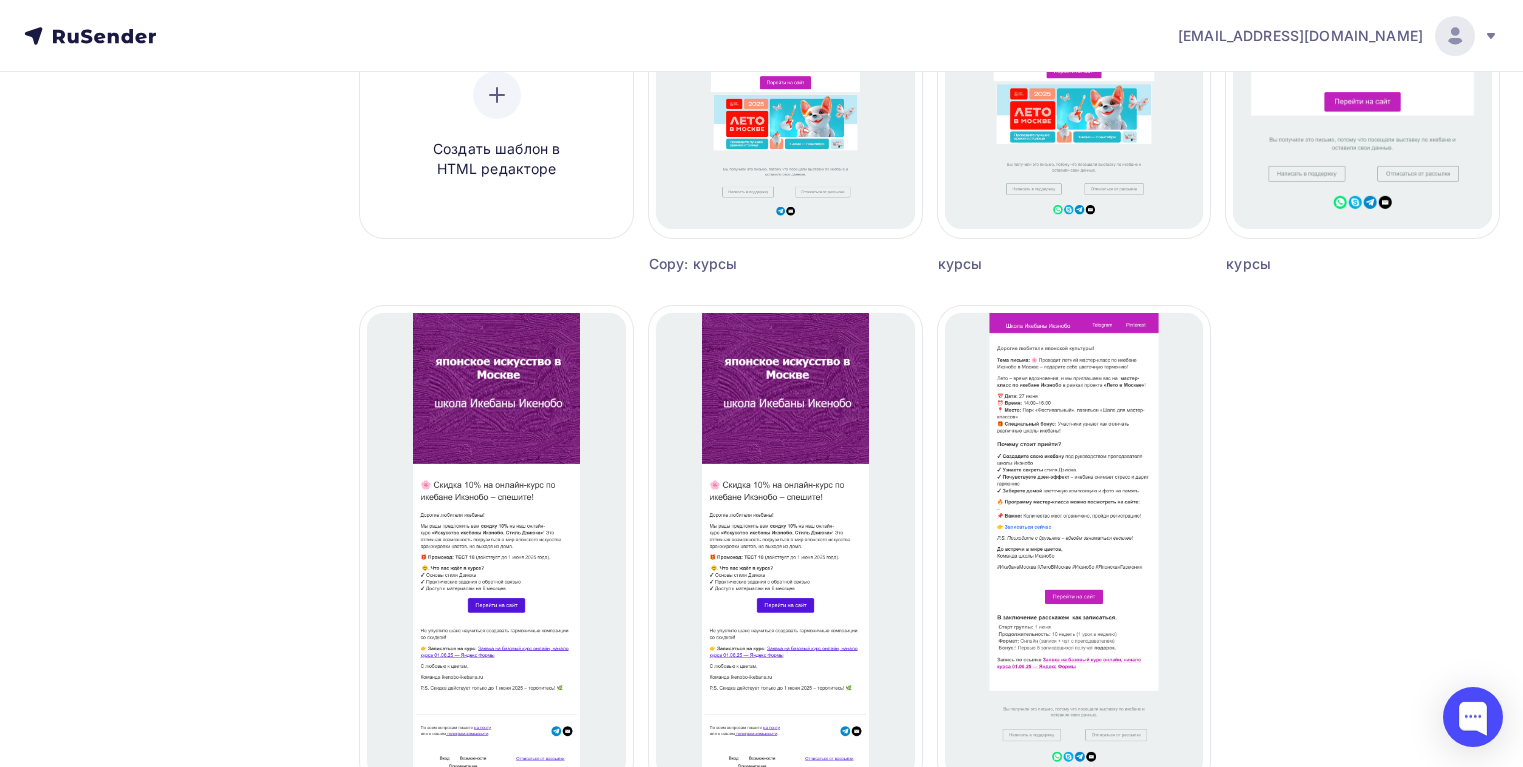 scroll, scrollTop: 600, scrollLeft: 0, axis: vertical 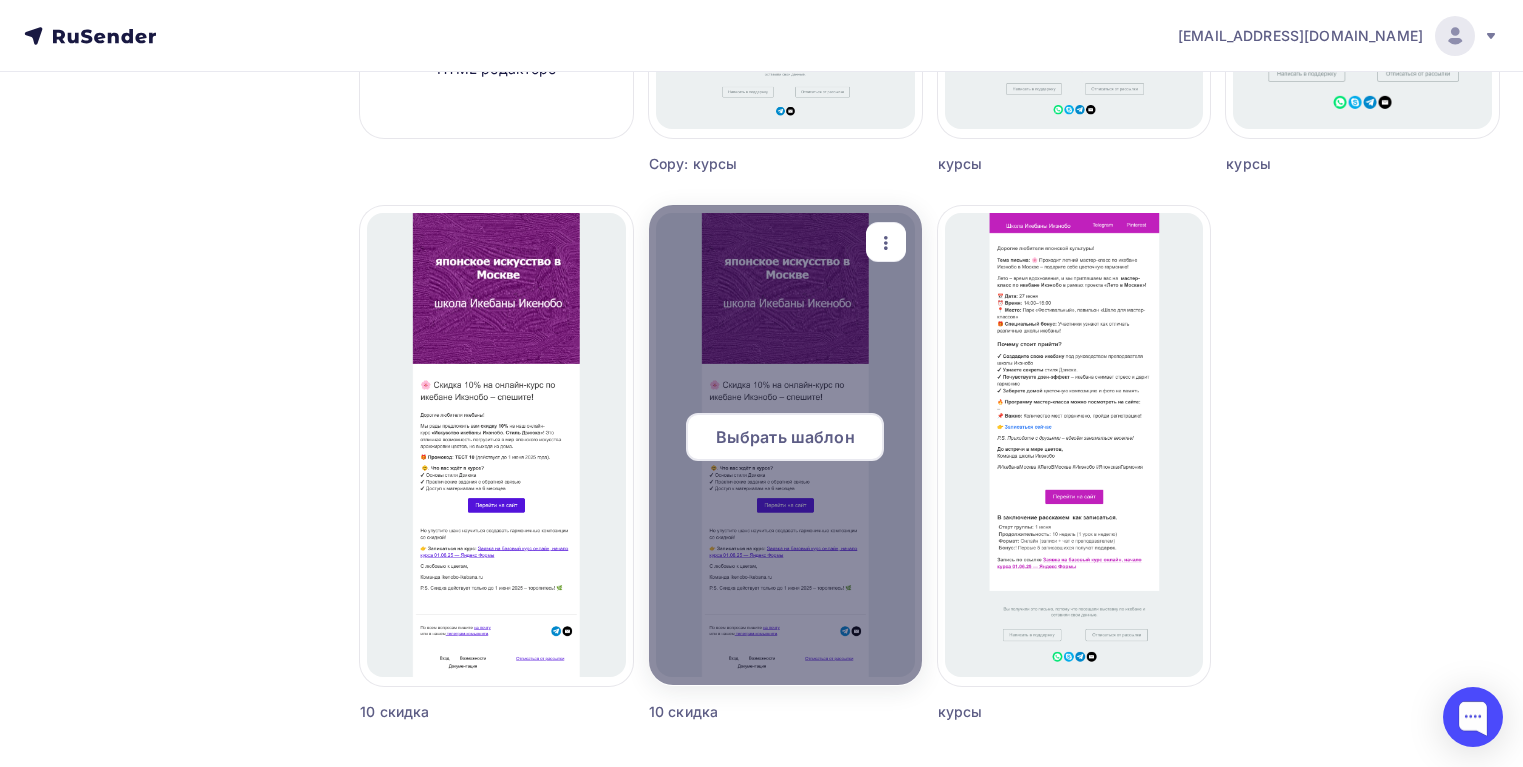 click on "Выбрать шаблон" at bounding box center (785, 437) 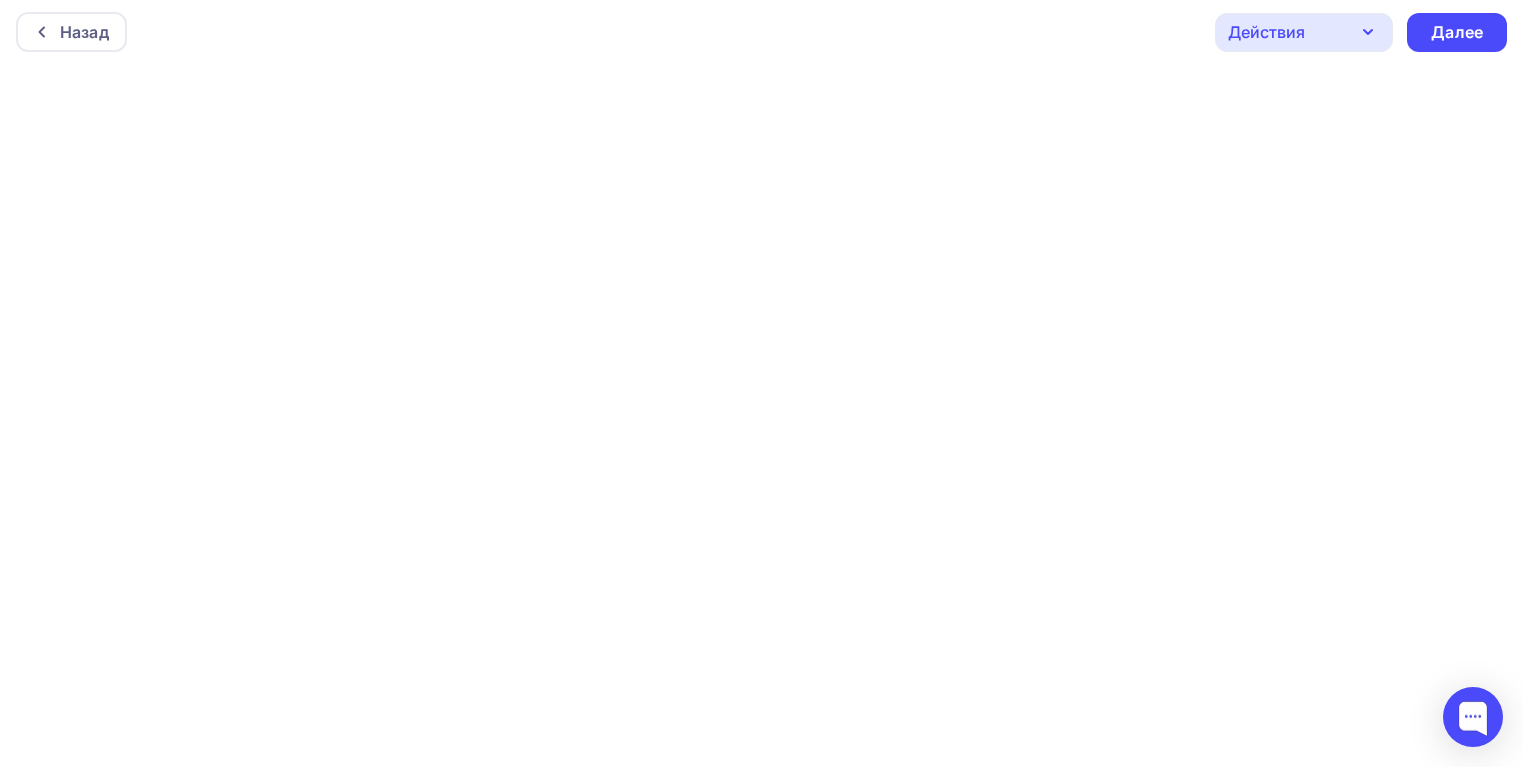 scroll, scrollTop: 5, scrollLeft: 0, axis: vertical 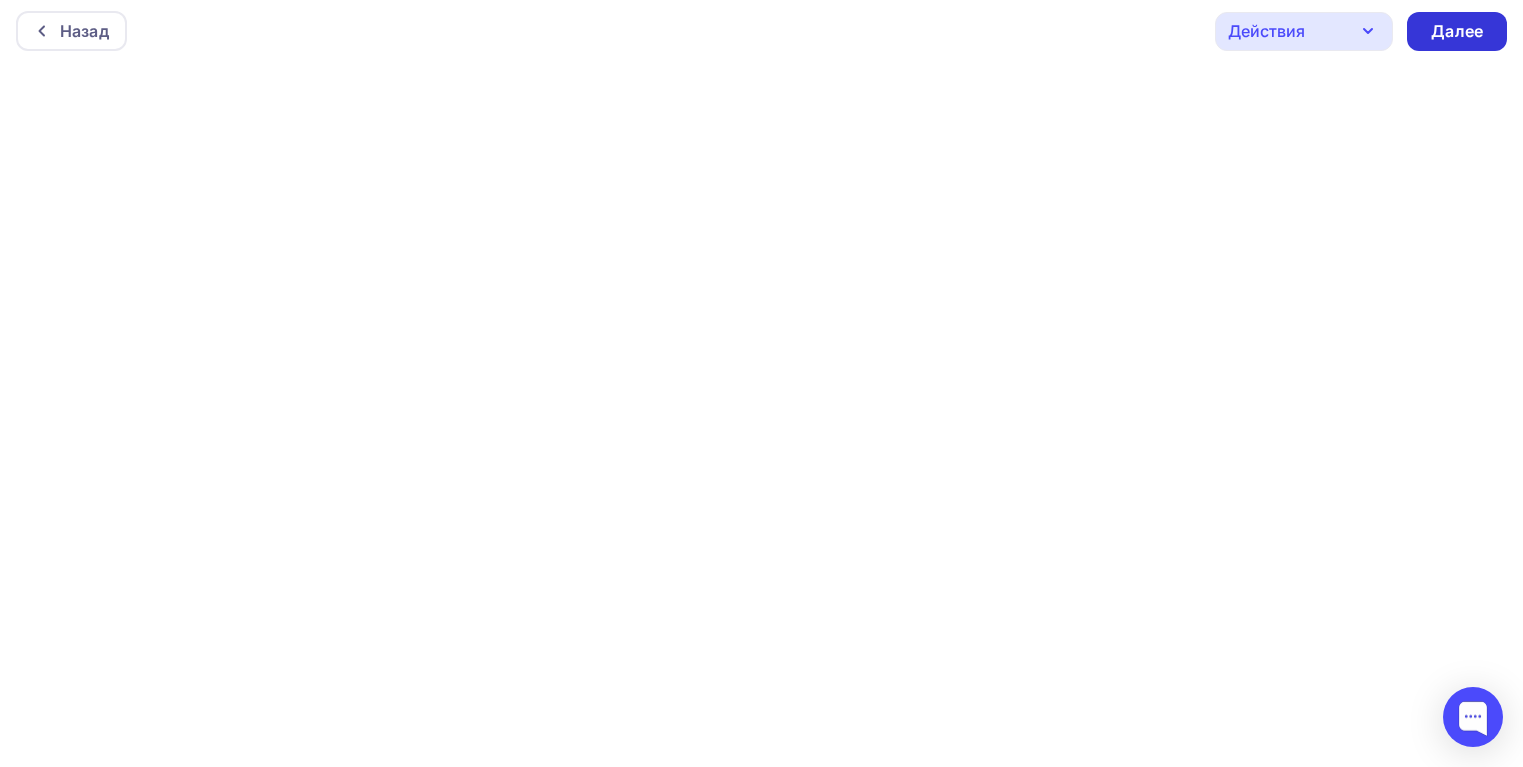 click on "Далее" at bounding box center [1457, 31] 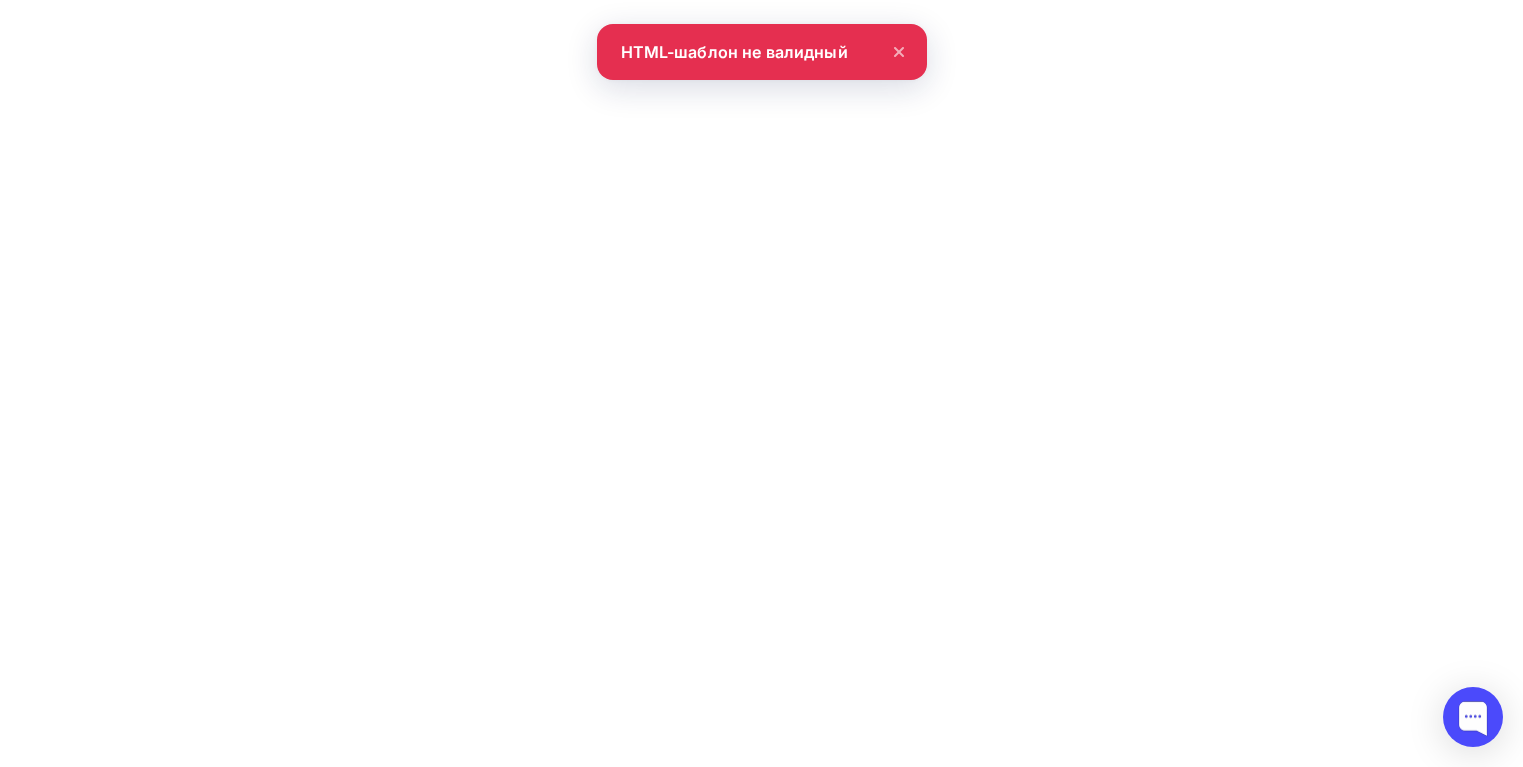 type on "[EMAIL_ADDRESS][DOMAIN_NAME]" 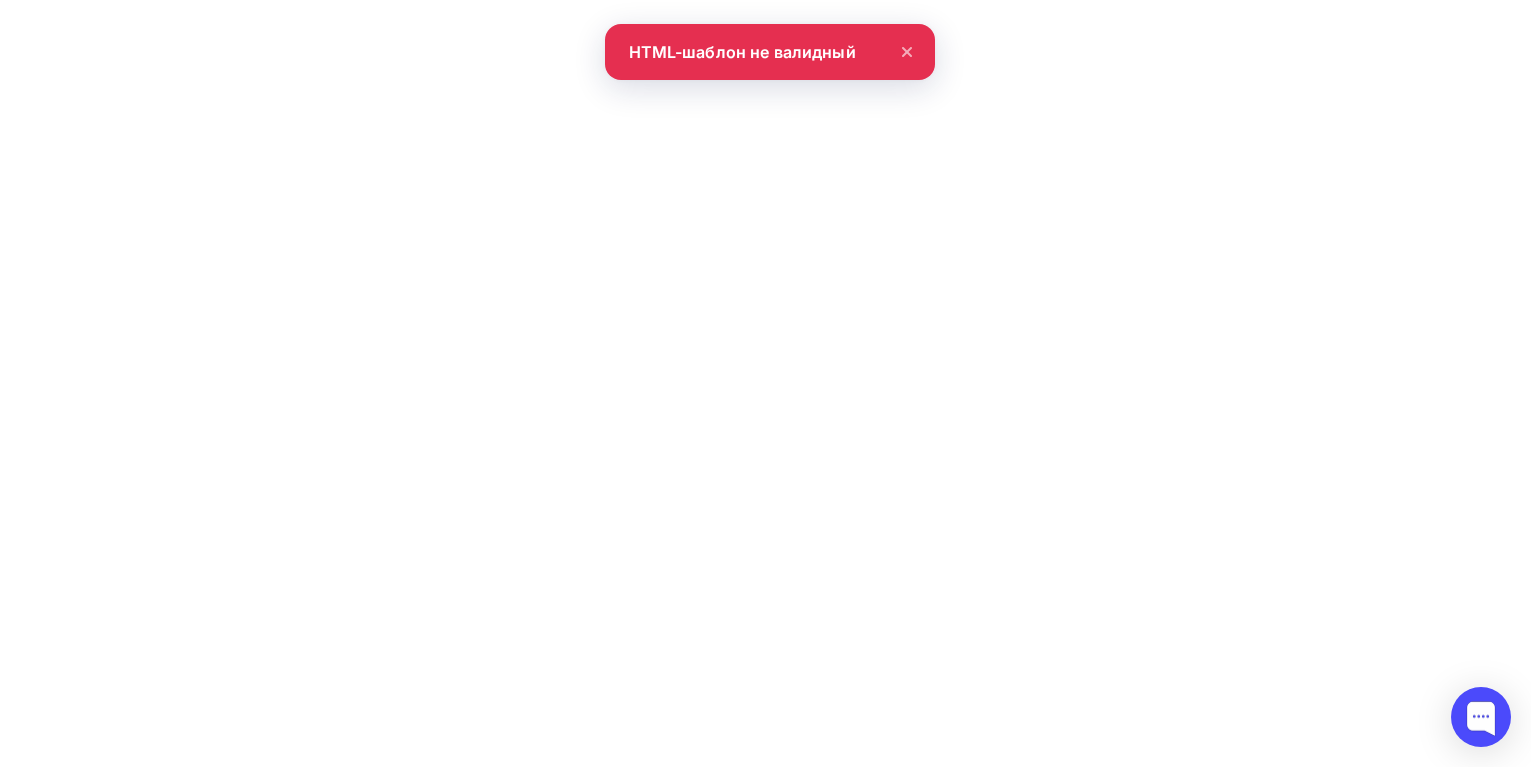 scroll, scrollTop: 0, scrollLeft: 0, axis: both 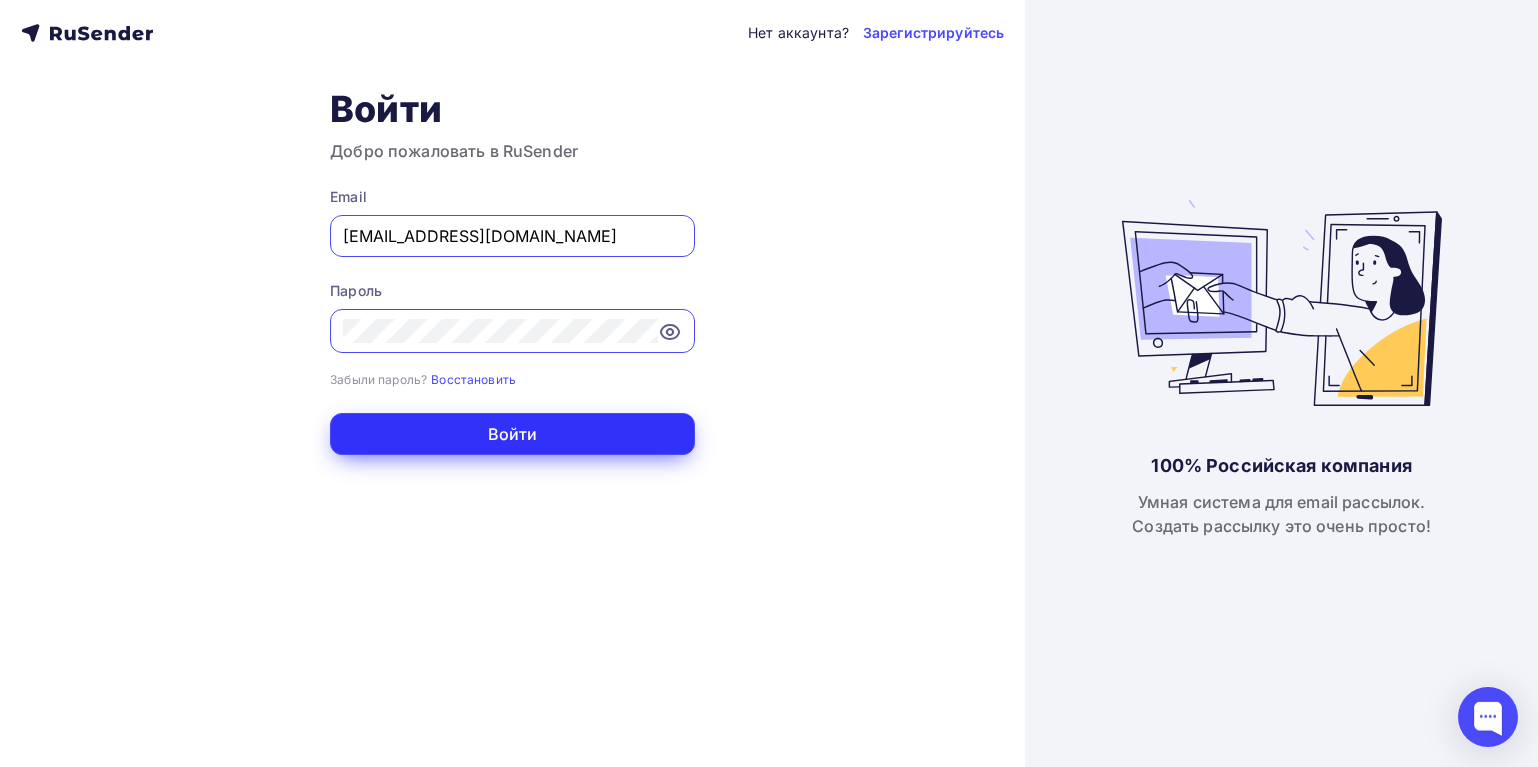 click on "Войти" at bounding box center (512, 434) 